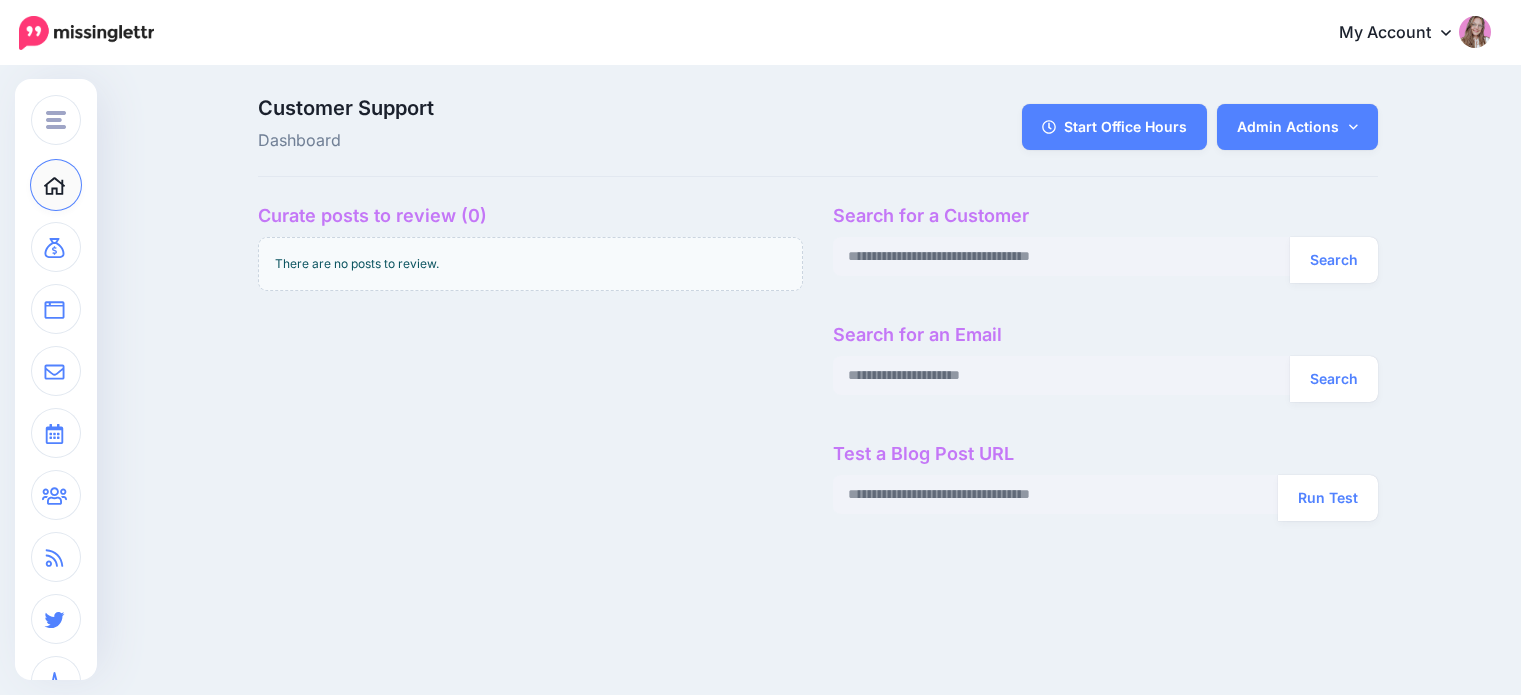 scroll, scrollTop: 0, scrollLeft: 0, axis: both 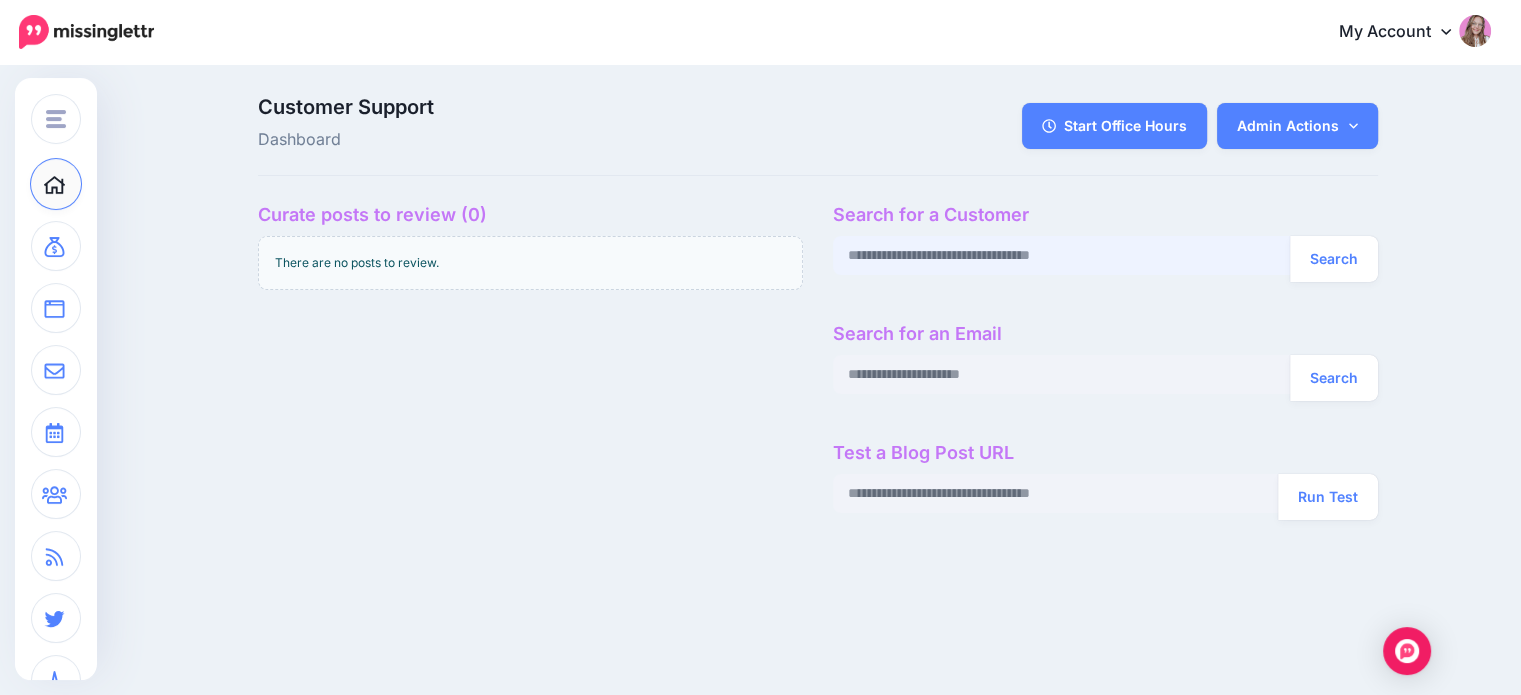 click at bounding box center [1062, 255] 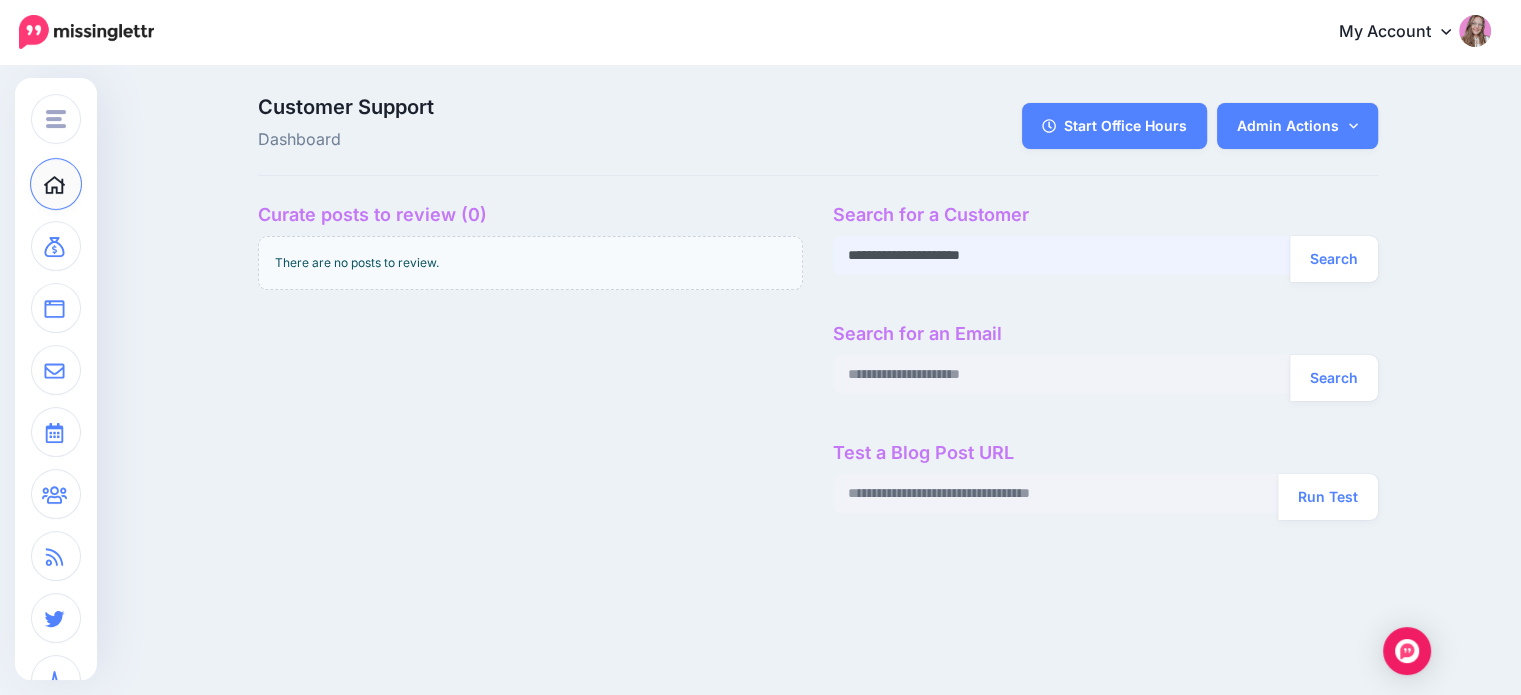 type on "**********" 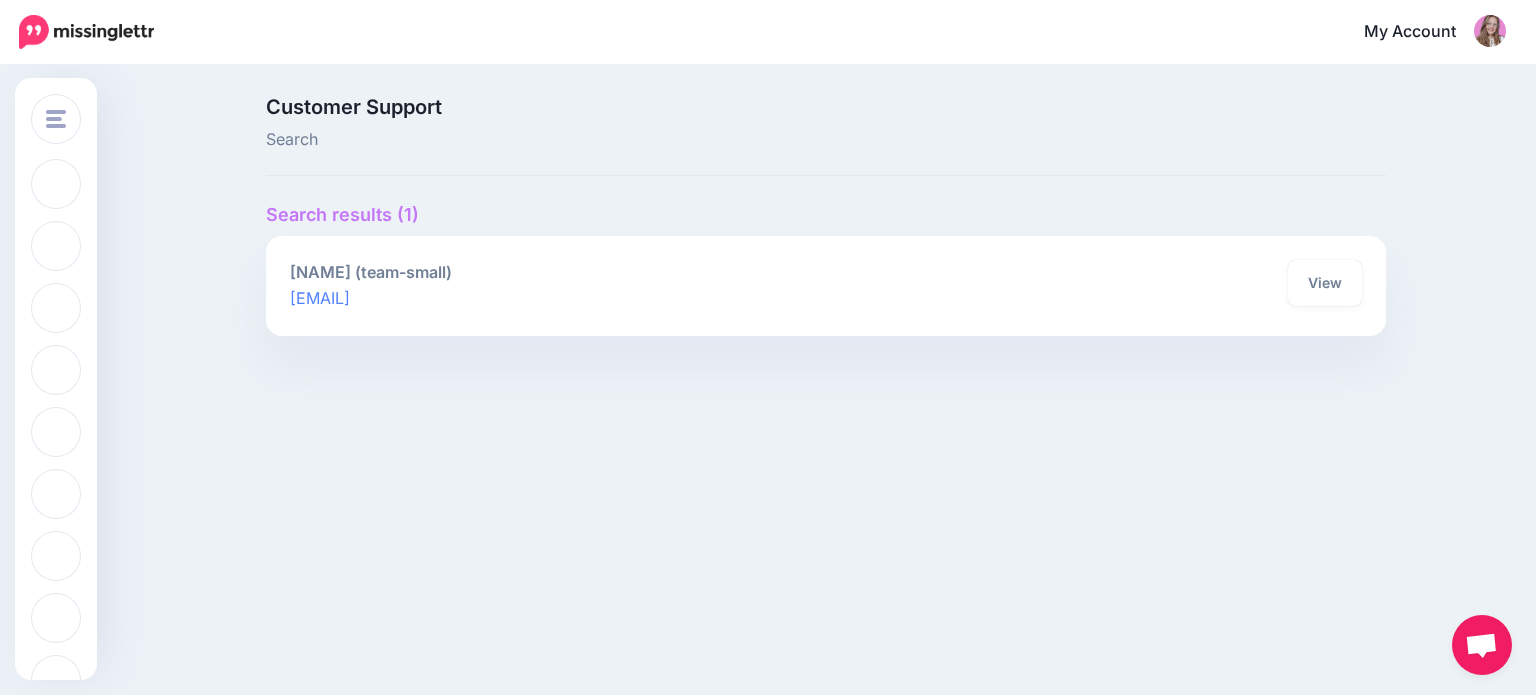 scroll, scrollTop: 0, scrollLeft: 0, axis: both 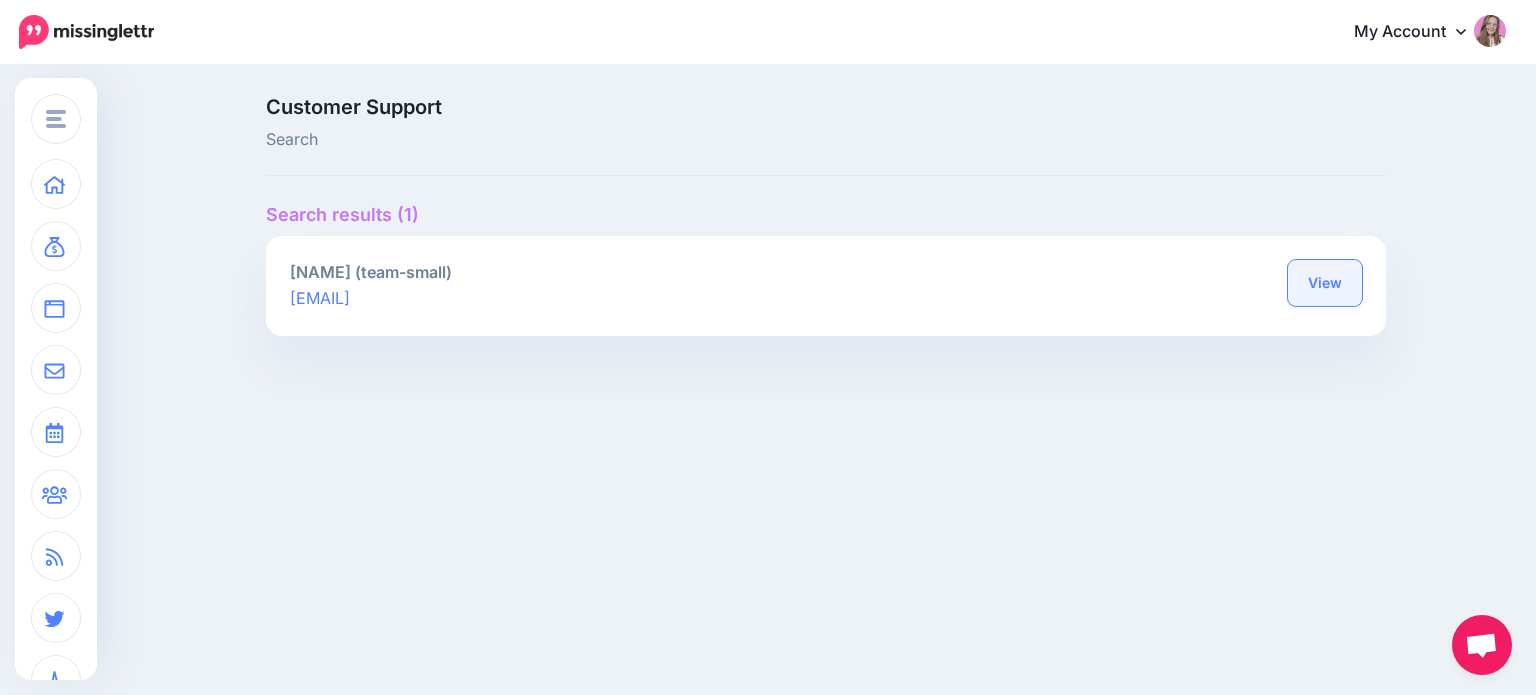 click on "View" at bounding box center (1325, 283) 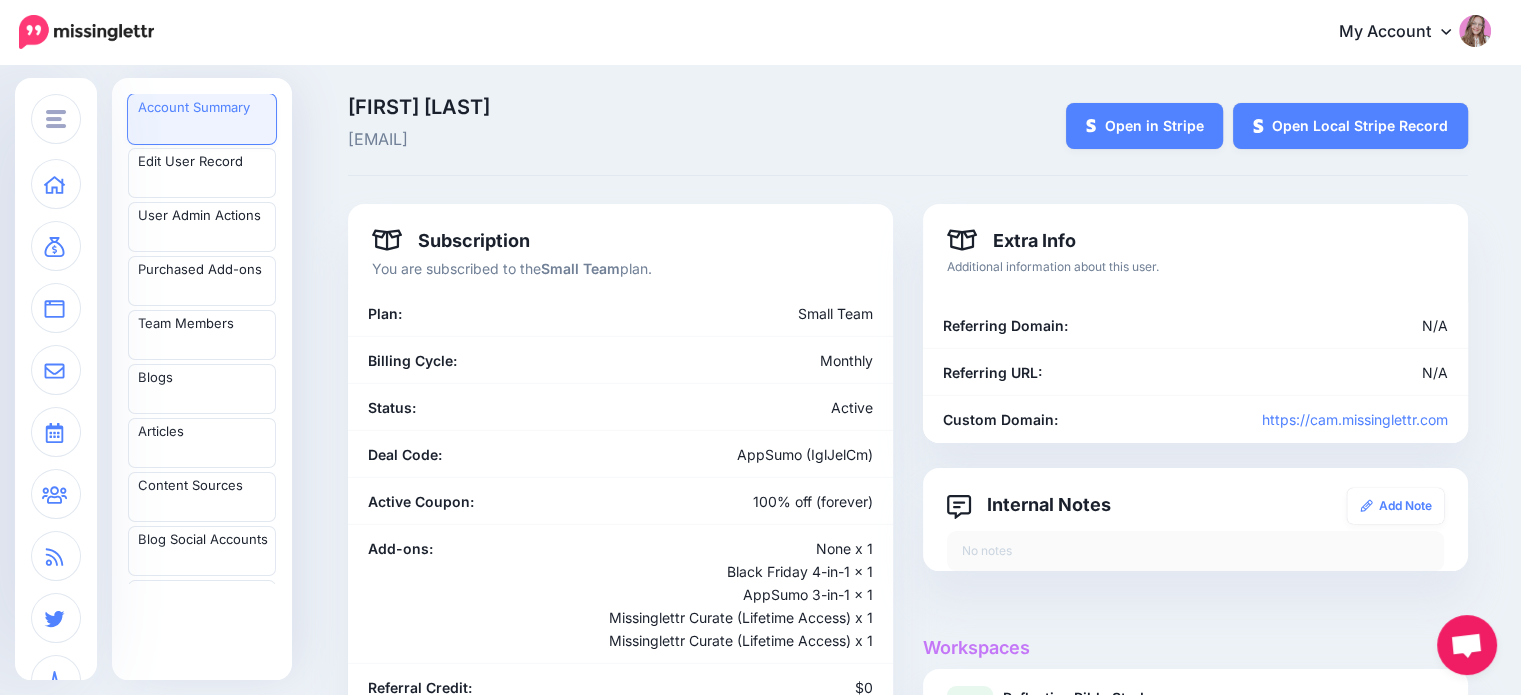 scroll, scrollTop: 306, scrollLeft: 0, axis: vertical 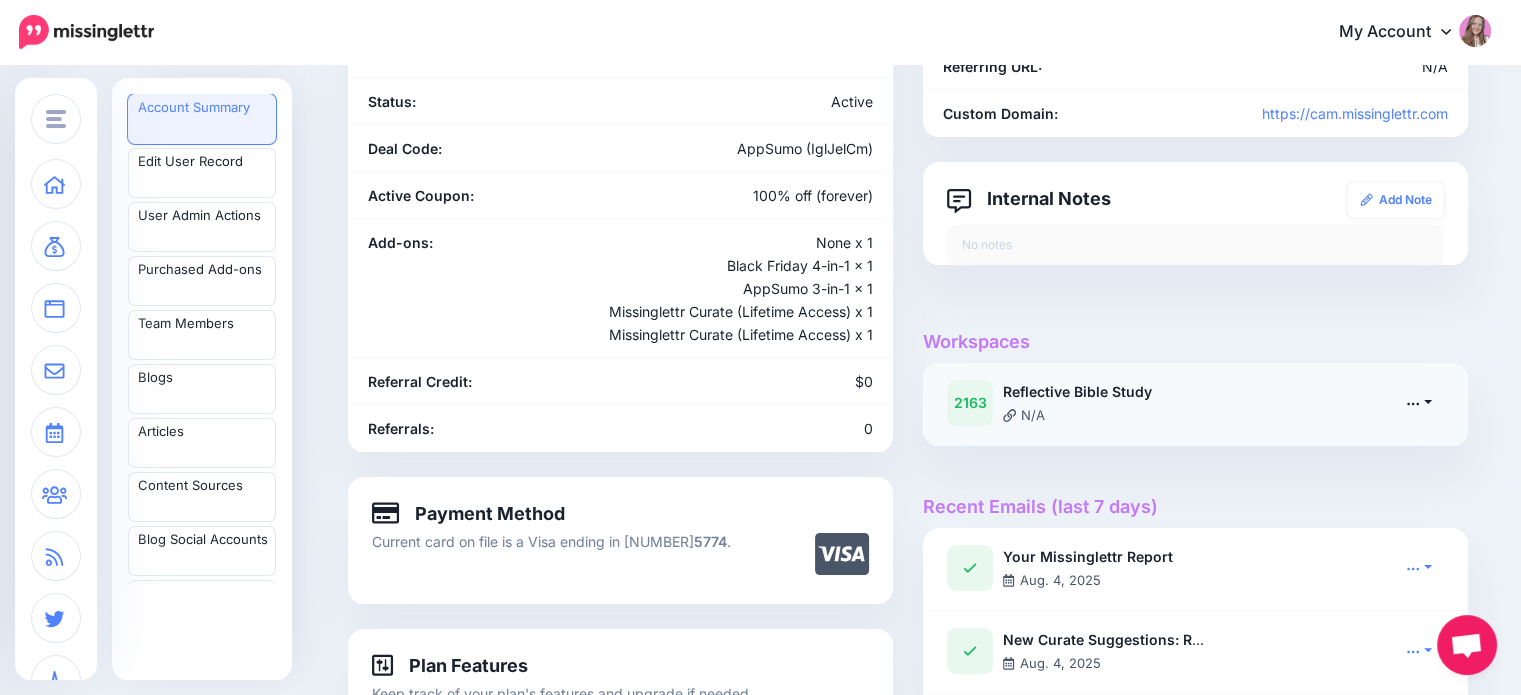 click at bounding box center [1419, 402] 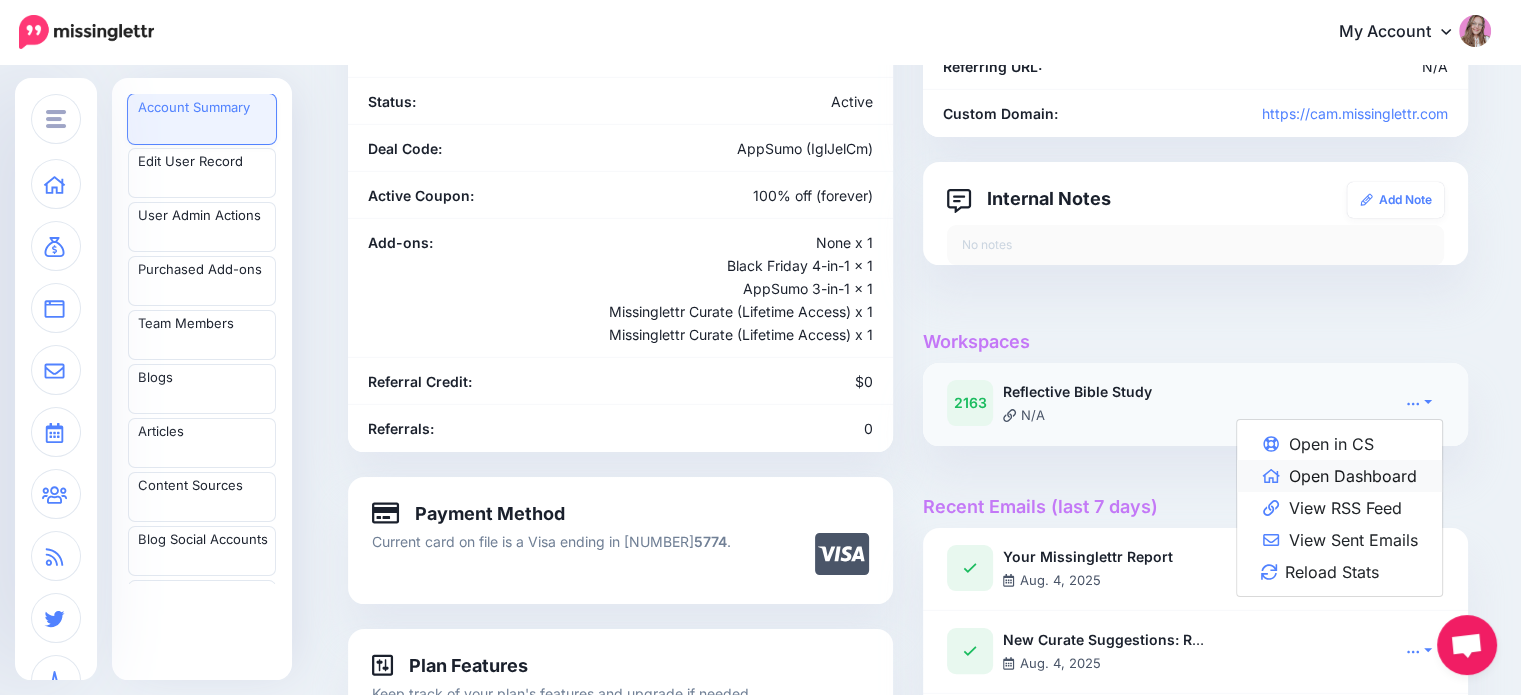 click on "Open Dashboard" at bounding box center (1339, 476) 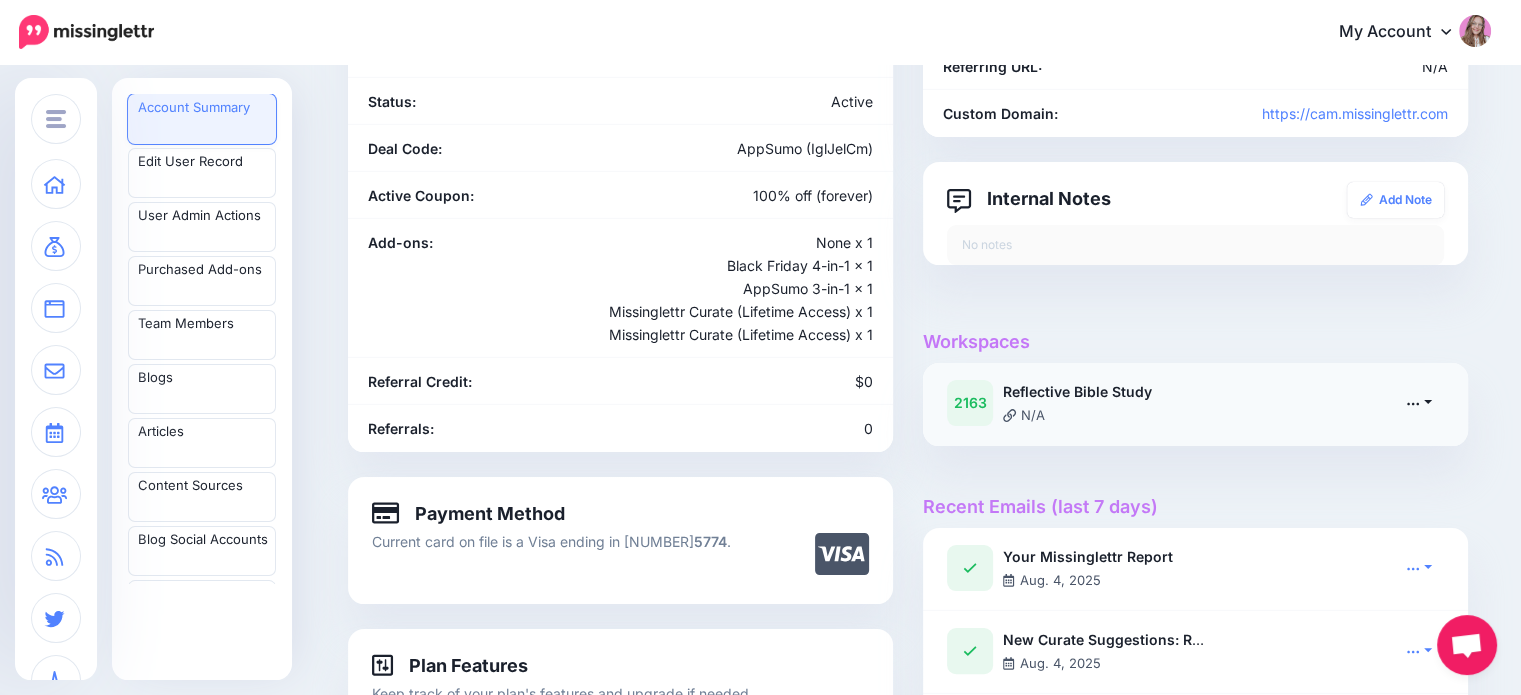 click at bounding box center [1419, 402] 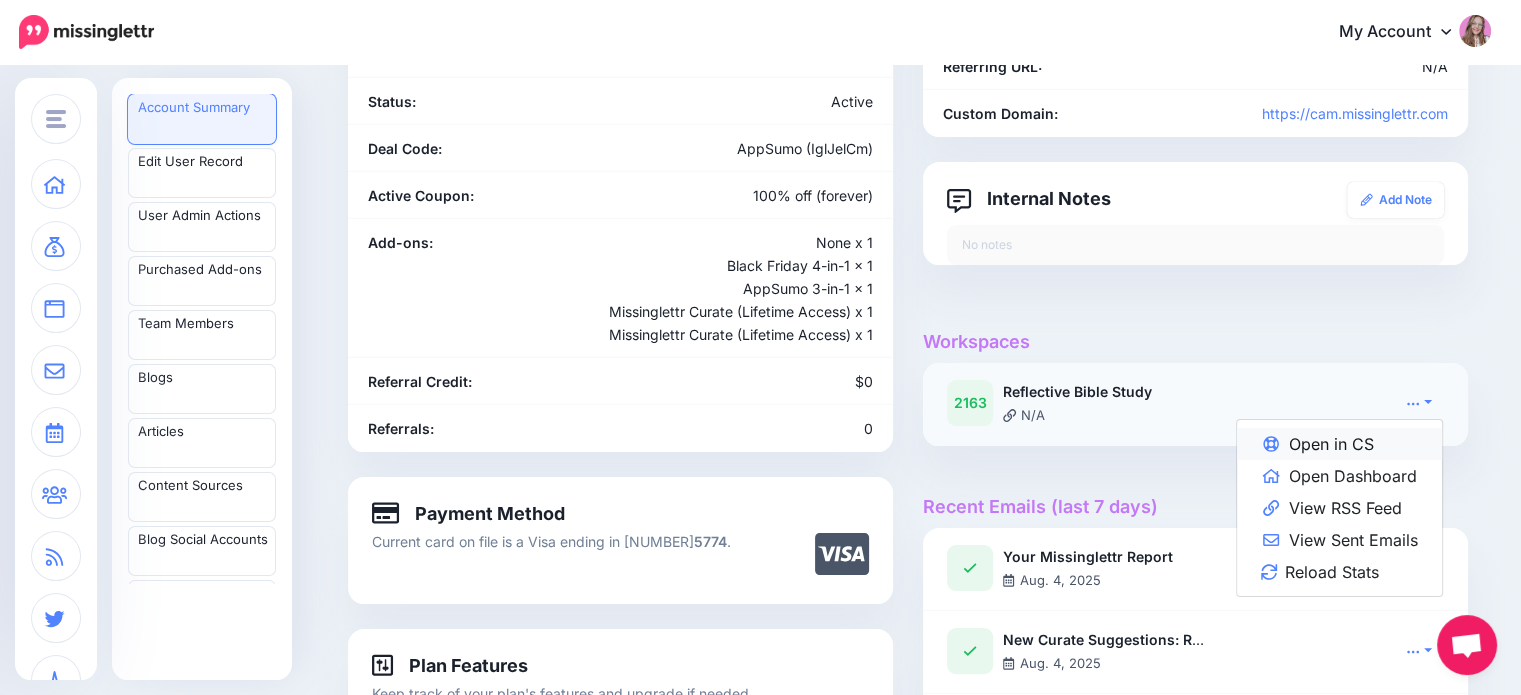 click on "Open in CS" at bounding box center (1339, 444) 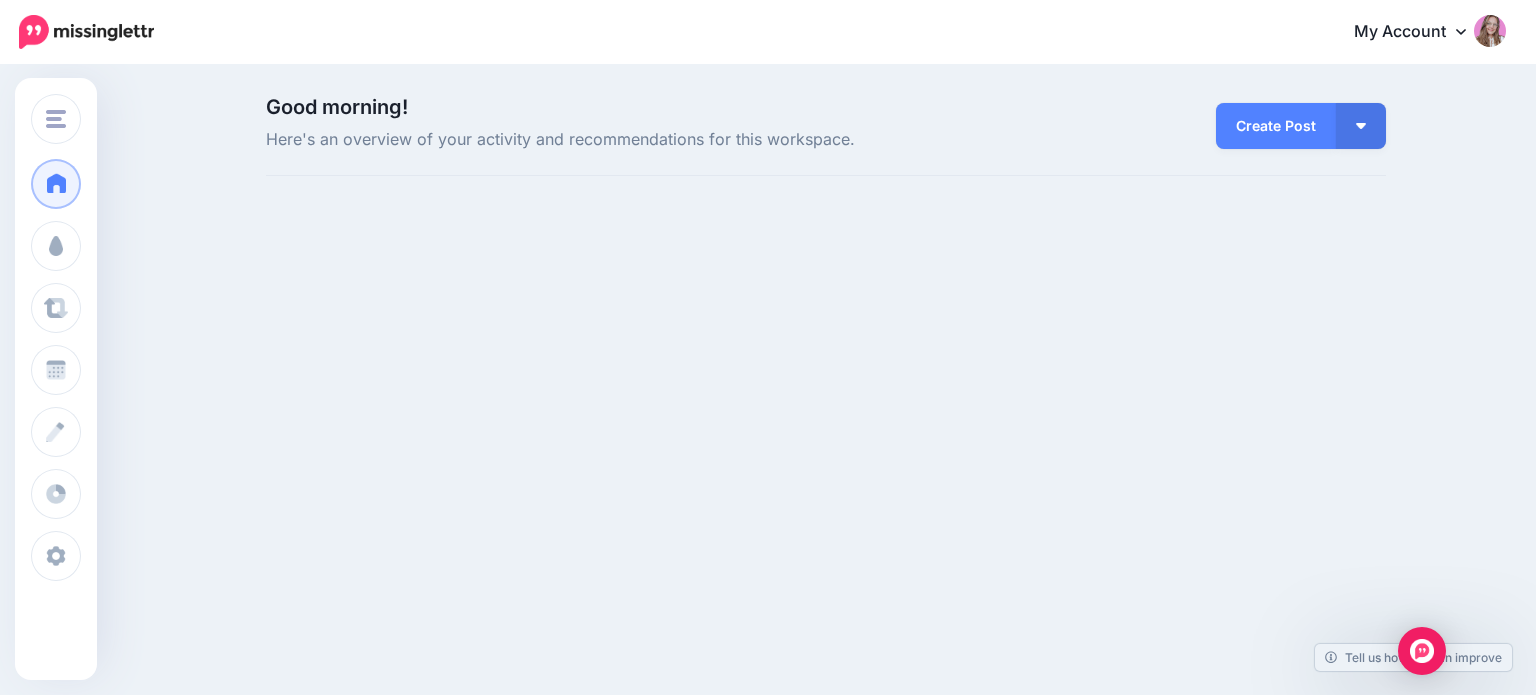 scroll, scrollTop: 0, scrollLeft: 0, axis: both 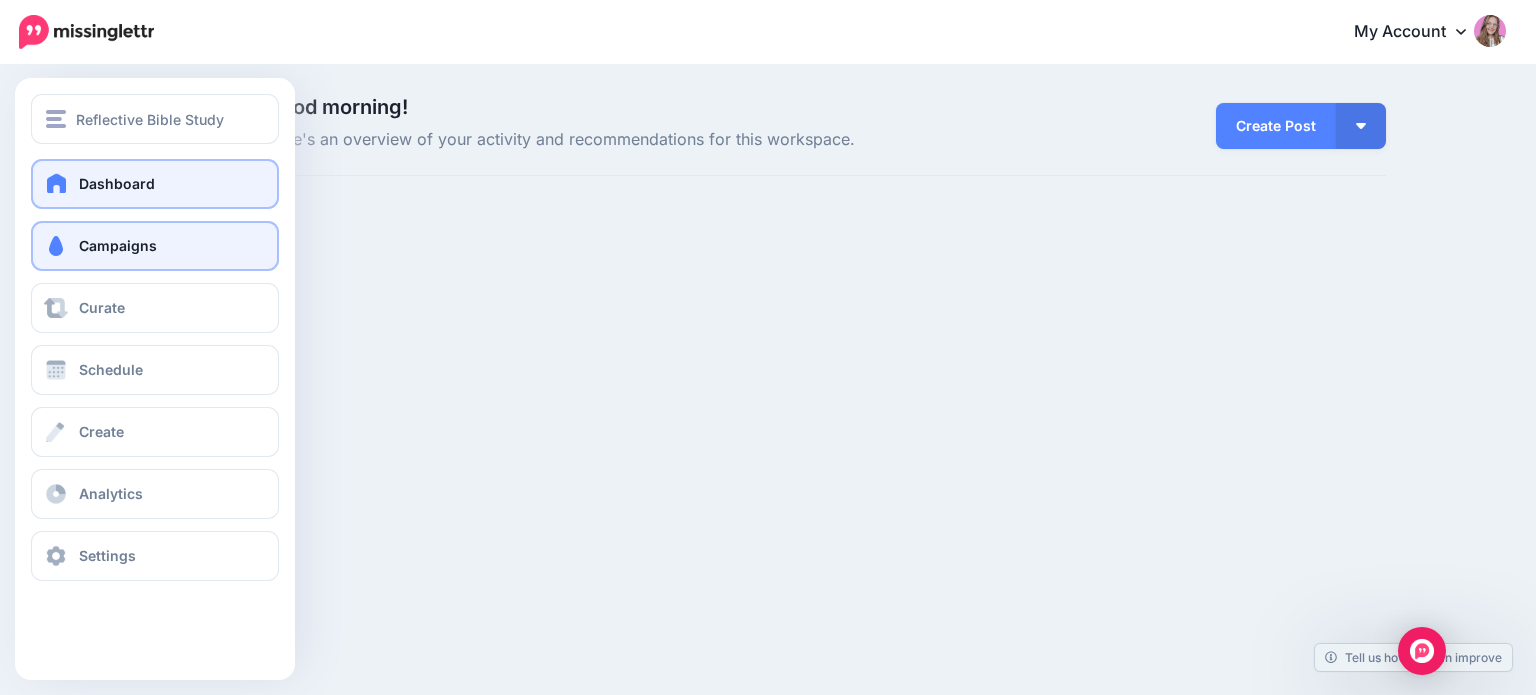 click on "Campaigns" at bounding box center [155, 246] 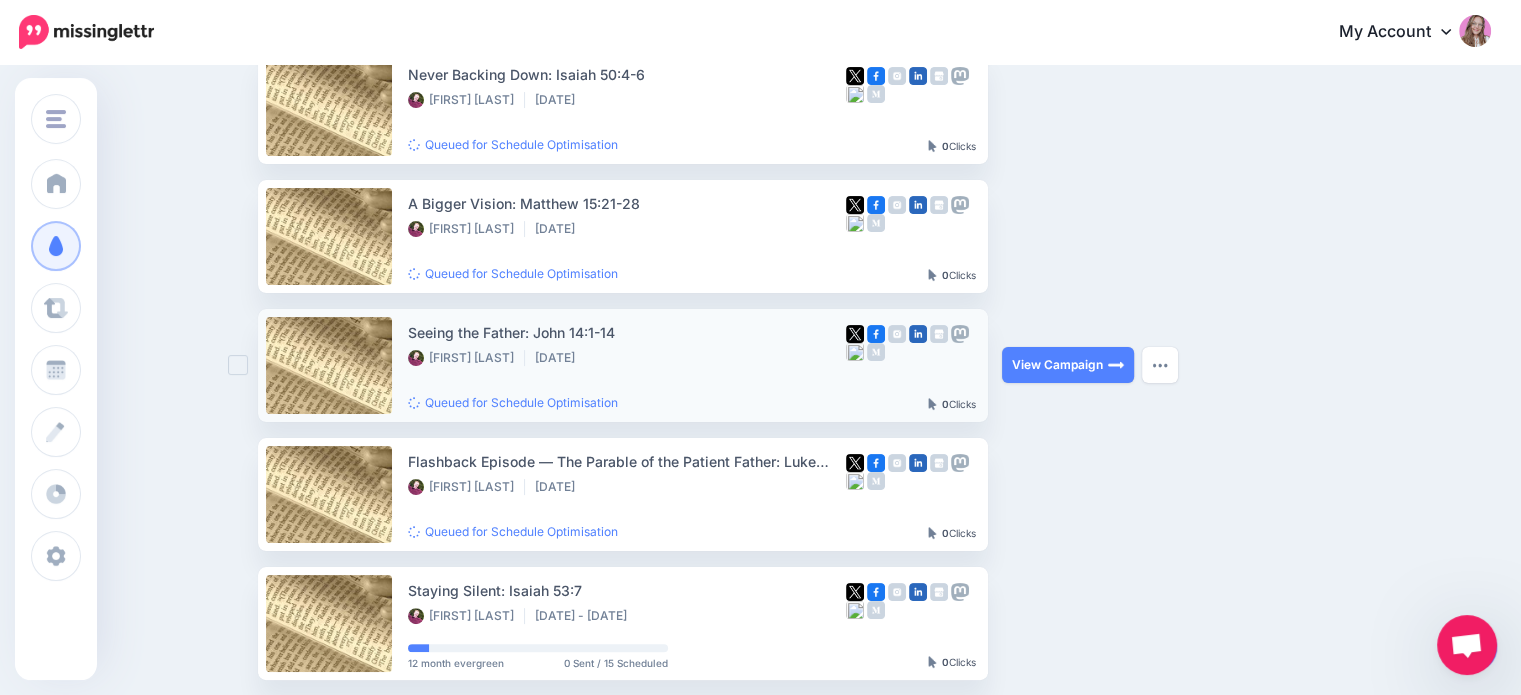 scroll, scrollTop: 163, scrollLeft: 0, axis: vertical 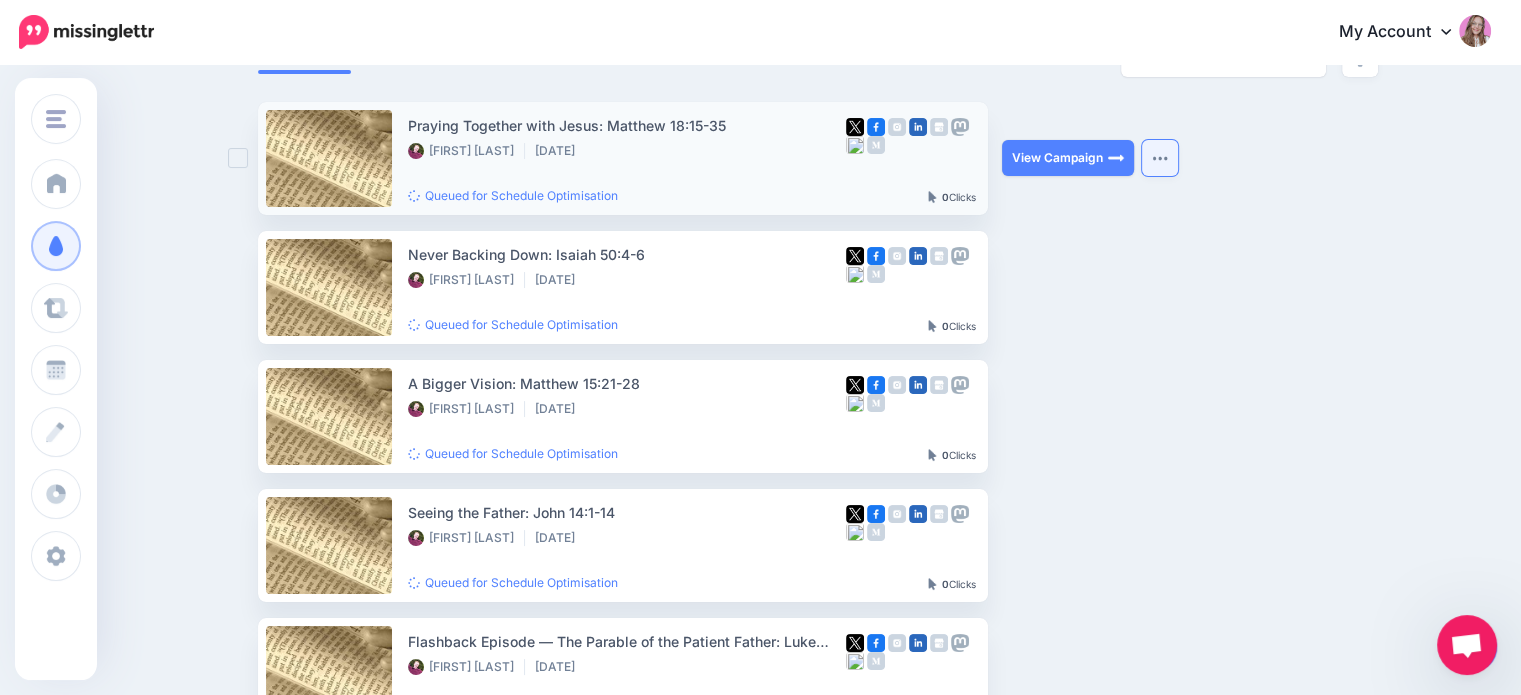 click at bounding box center (1160, 158) 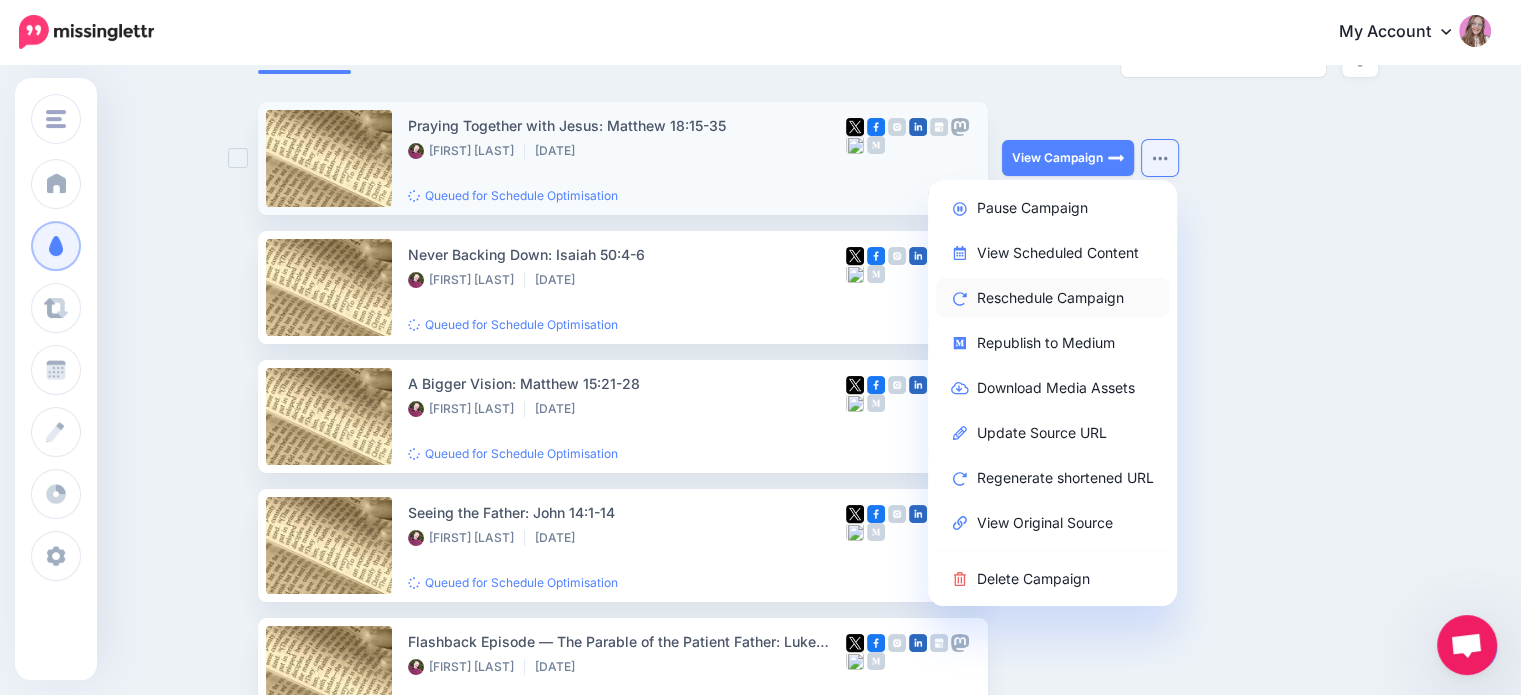 click on "Reschedule Campaign" at bounding box center [1052, 297] 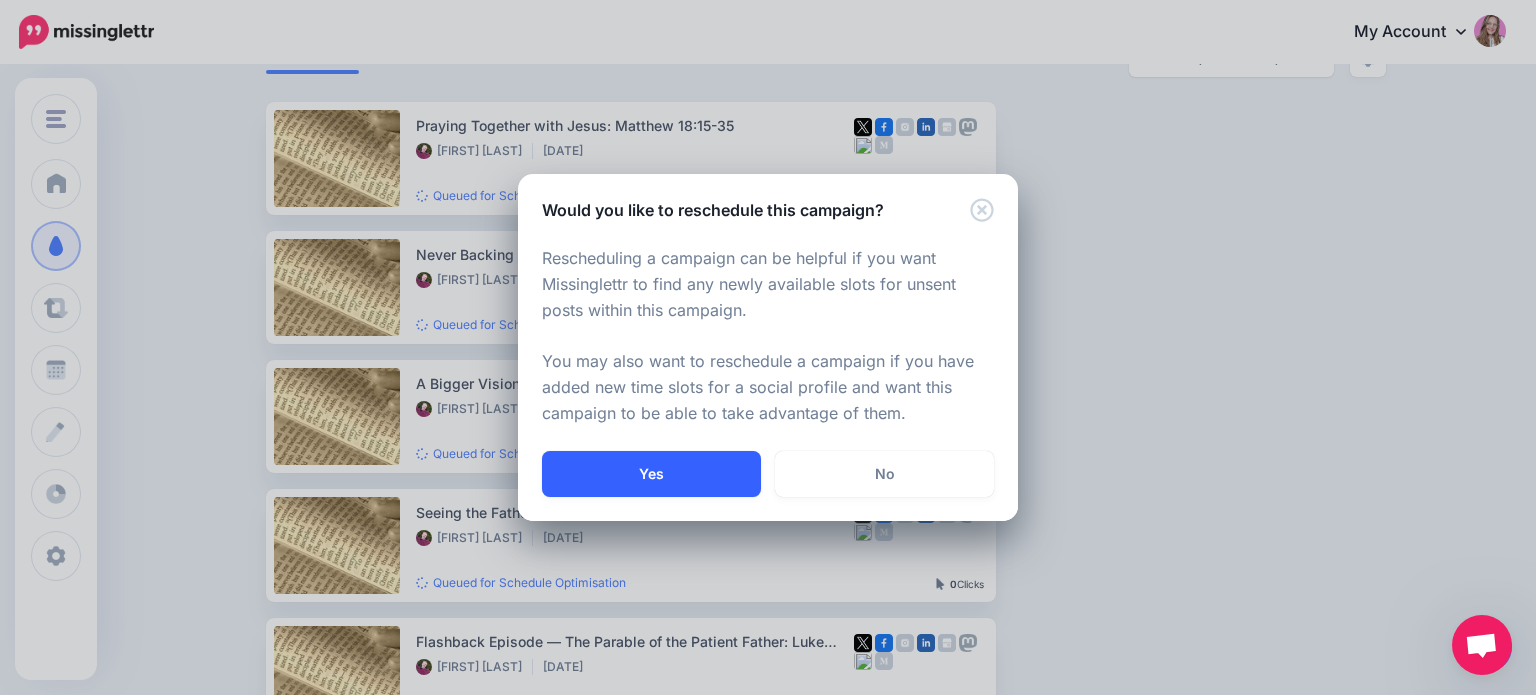 click on "Yes" at bounding box center (651, 474) 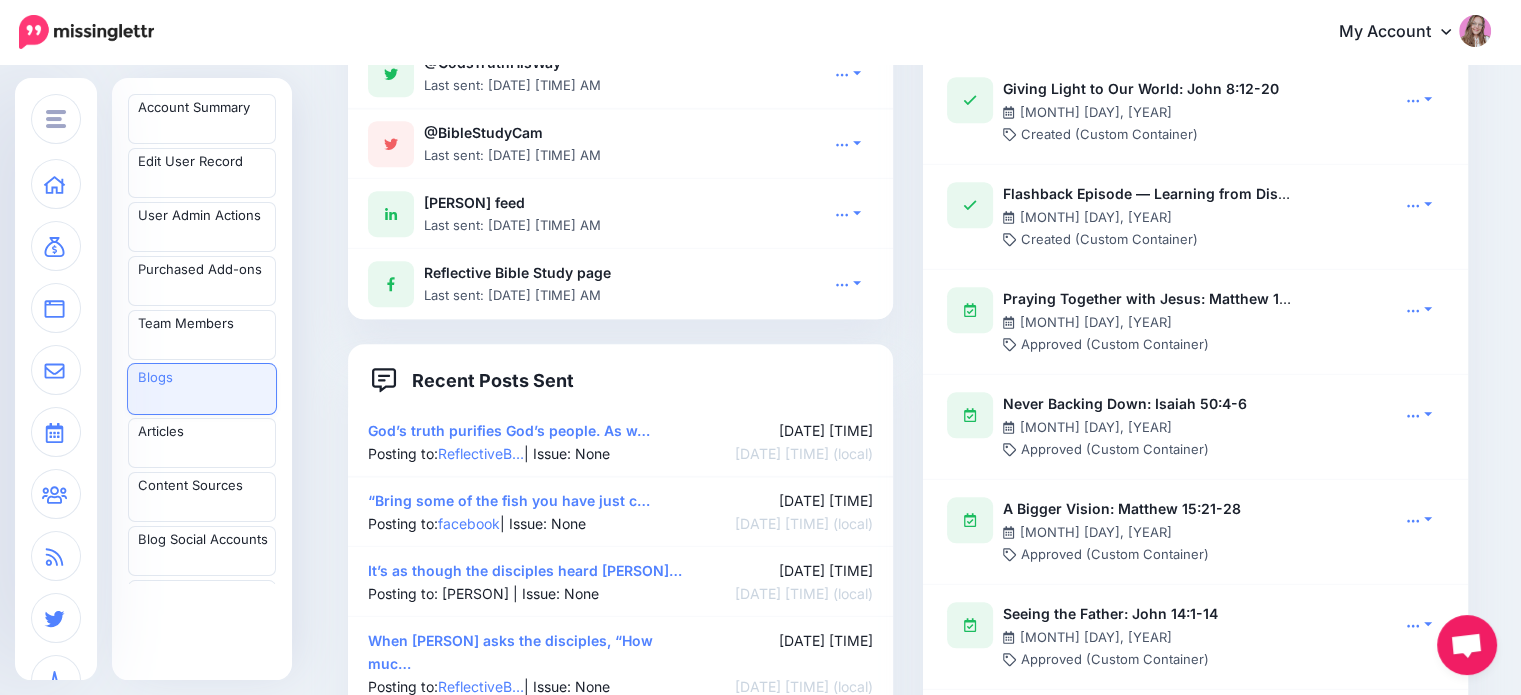 scroll, scrollTop: 1602, scrollLeft: 0, axis: vertical 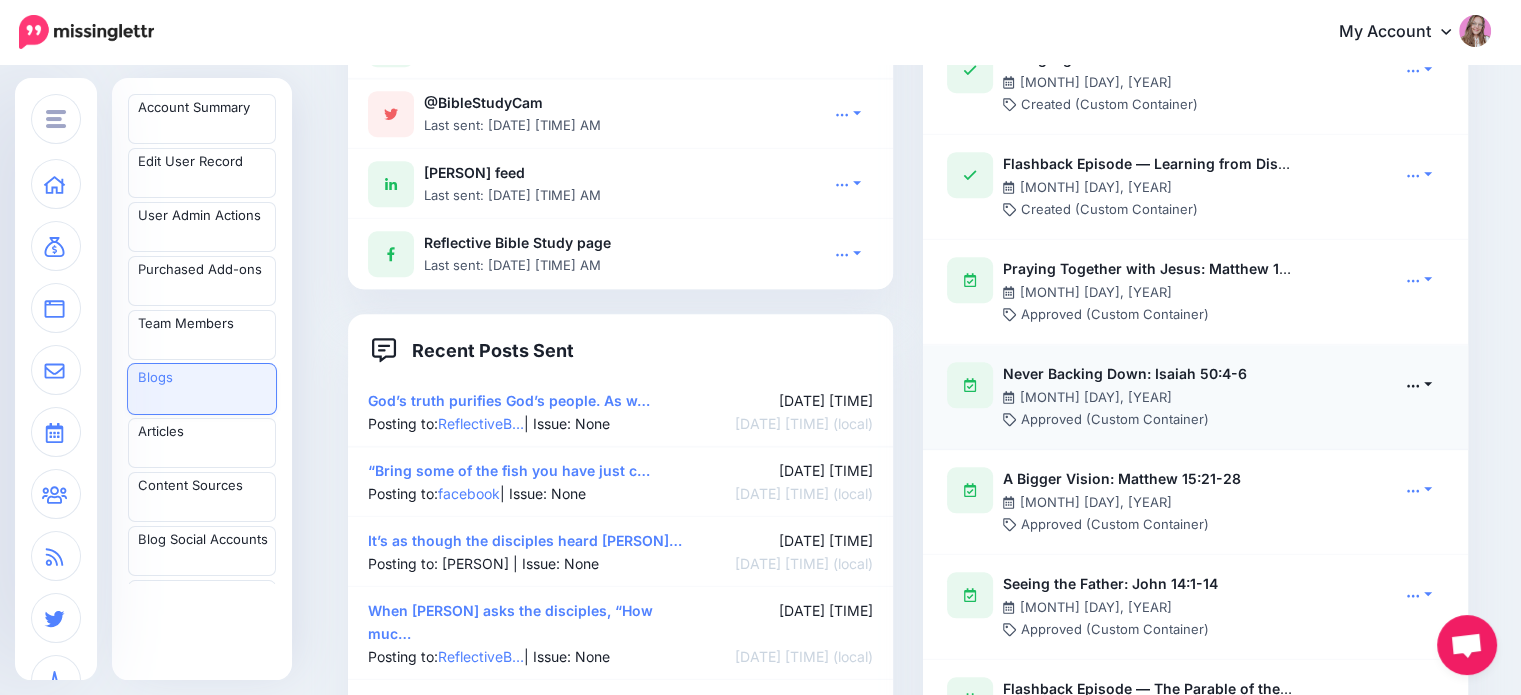 click 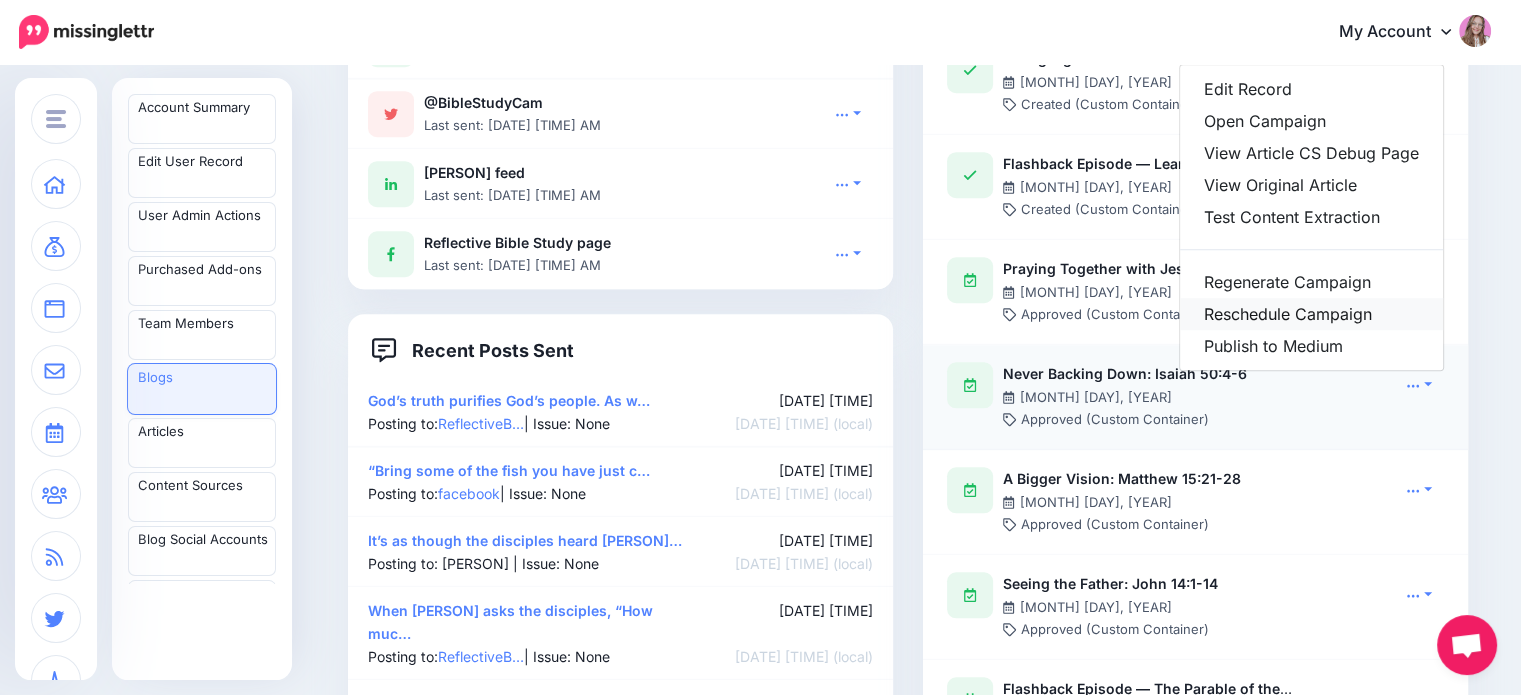 click on "Reschedule Campaign" at bounding box center [1311, 314] 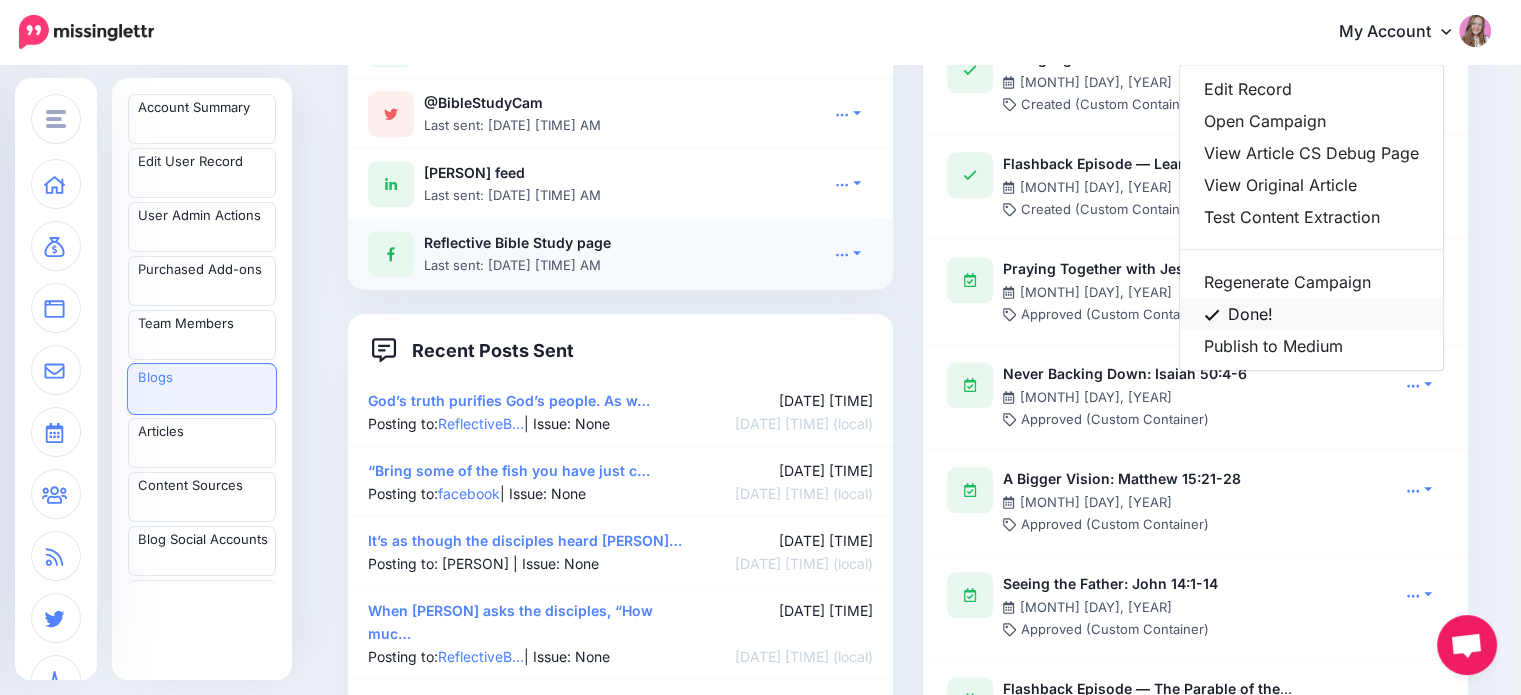 scroll, scrollTop: 1422, scrollLeft: 0, axis: vertical 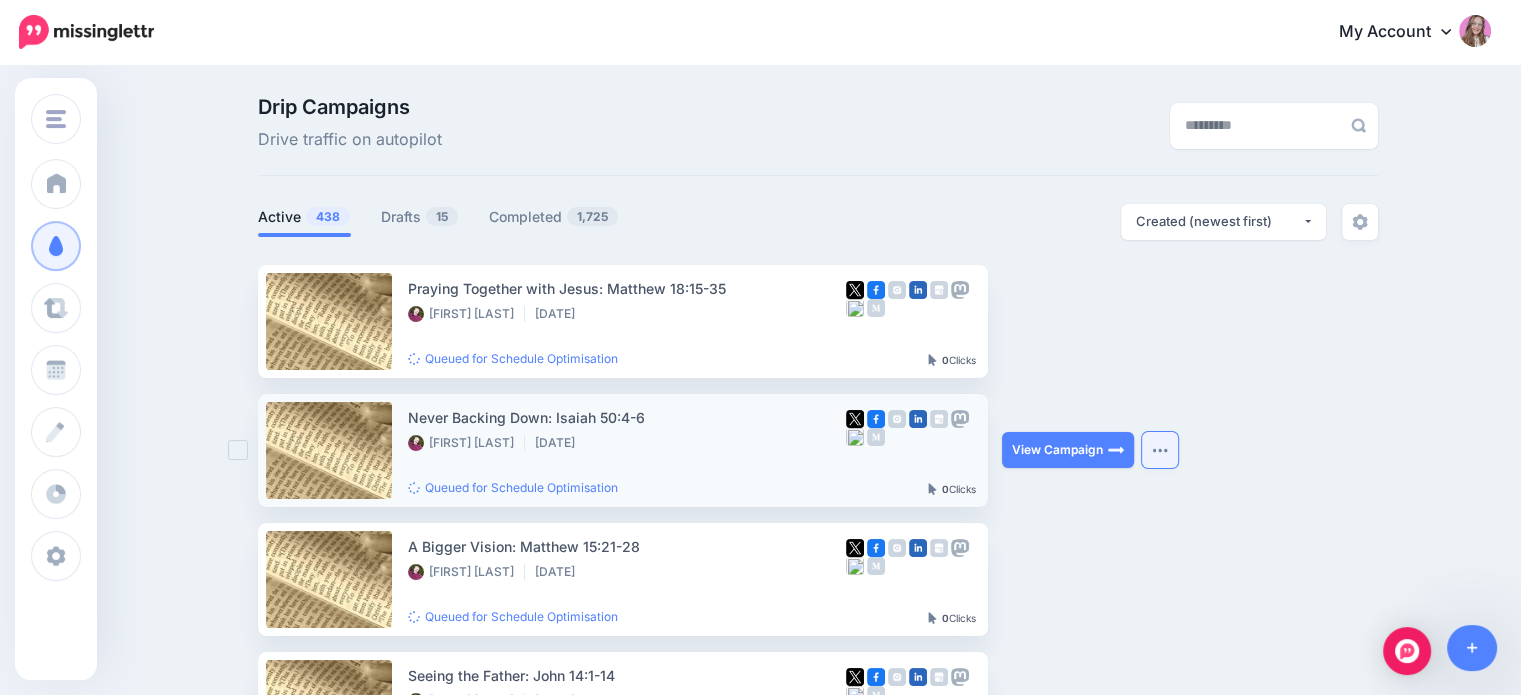 click at bounding box center [1160, 450] 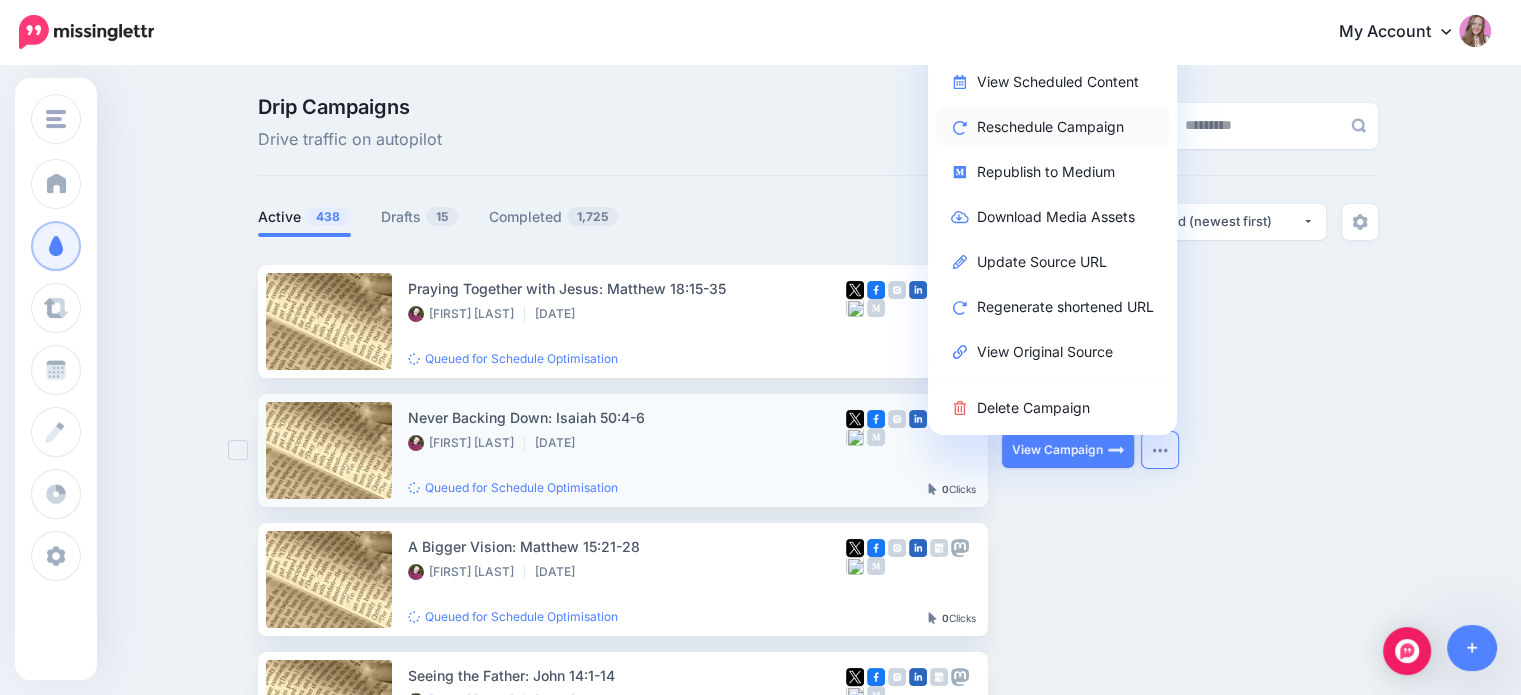 click on "Reschedule Campaign" at bounding box center [1052, 126] 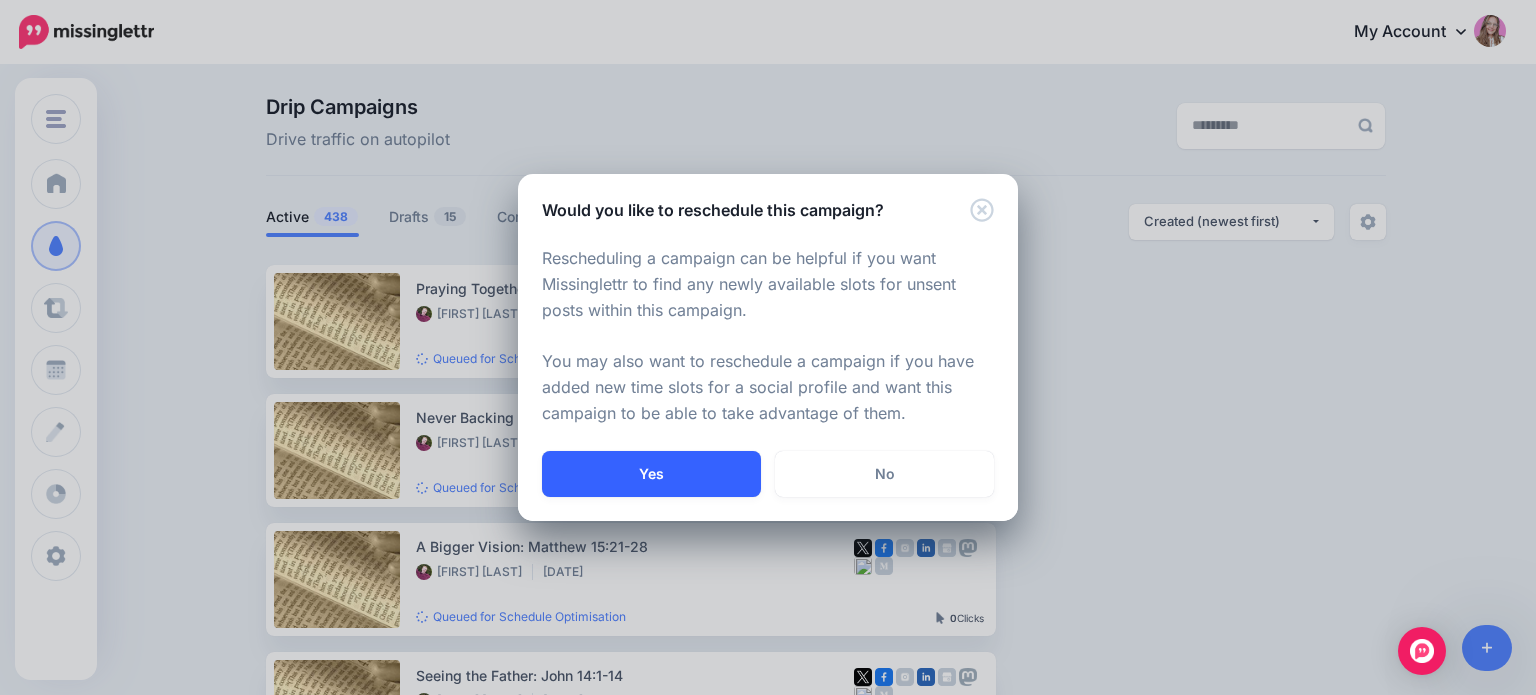 click on "Yes" at bounding box center [651, 474] 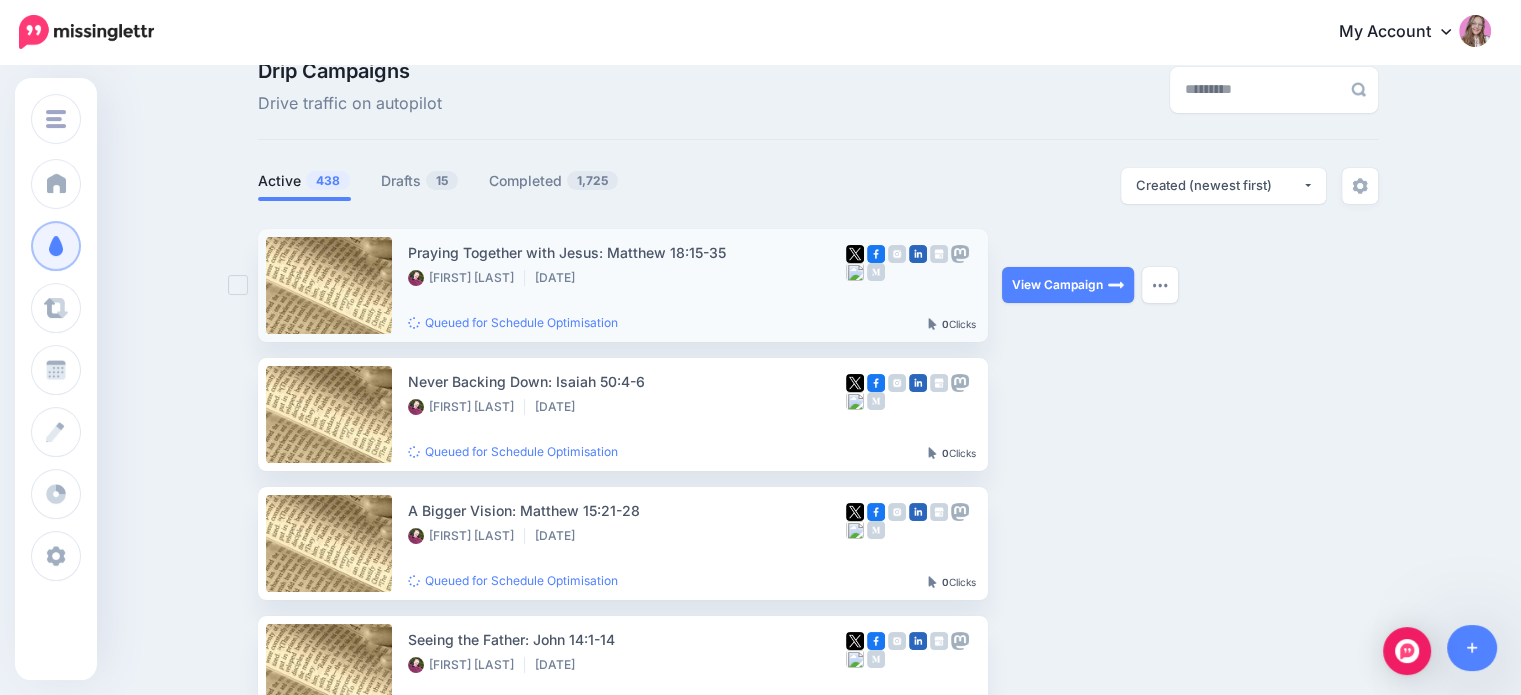 scroll, scrollTop: 38, scrollLeft: 0, axis: vertical 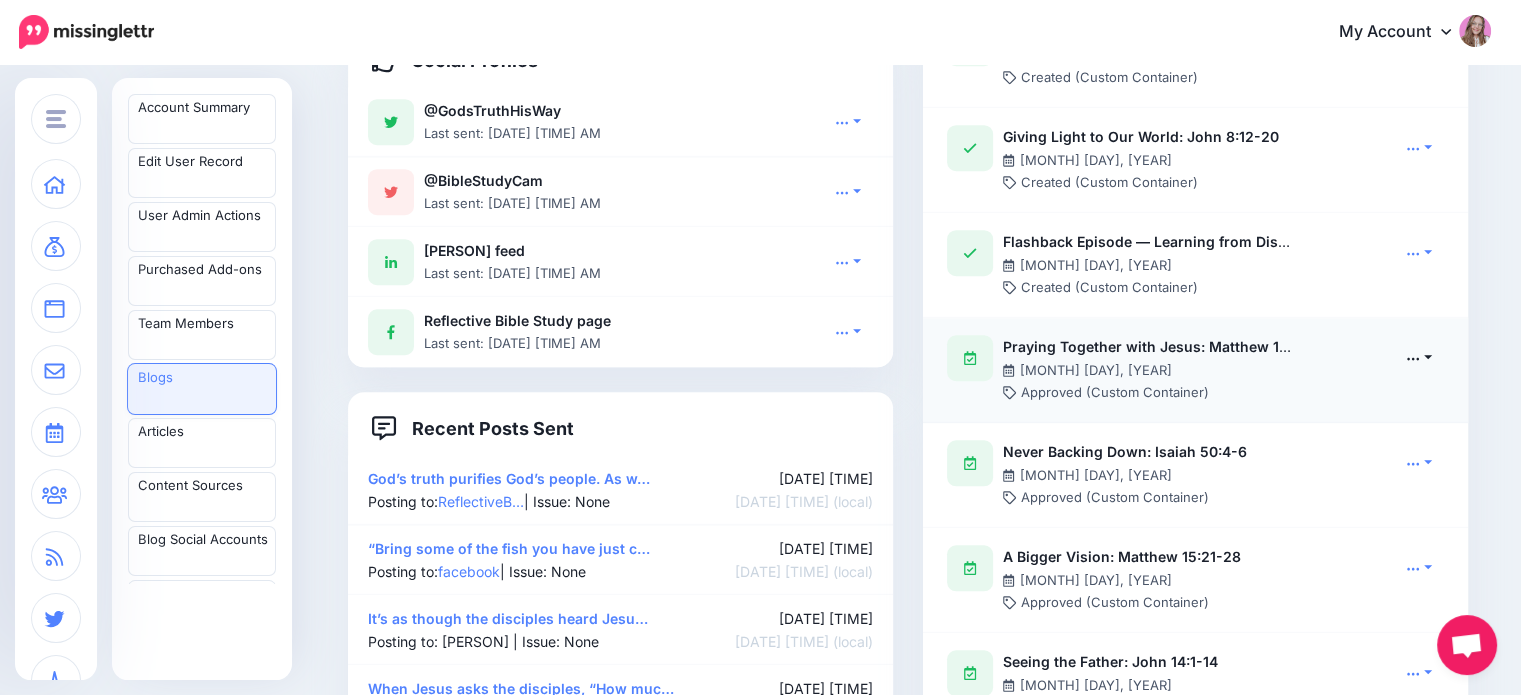 click at bounding box center [1419, 357] 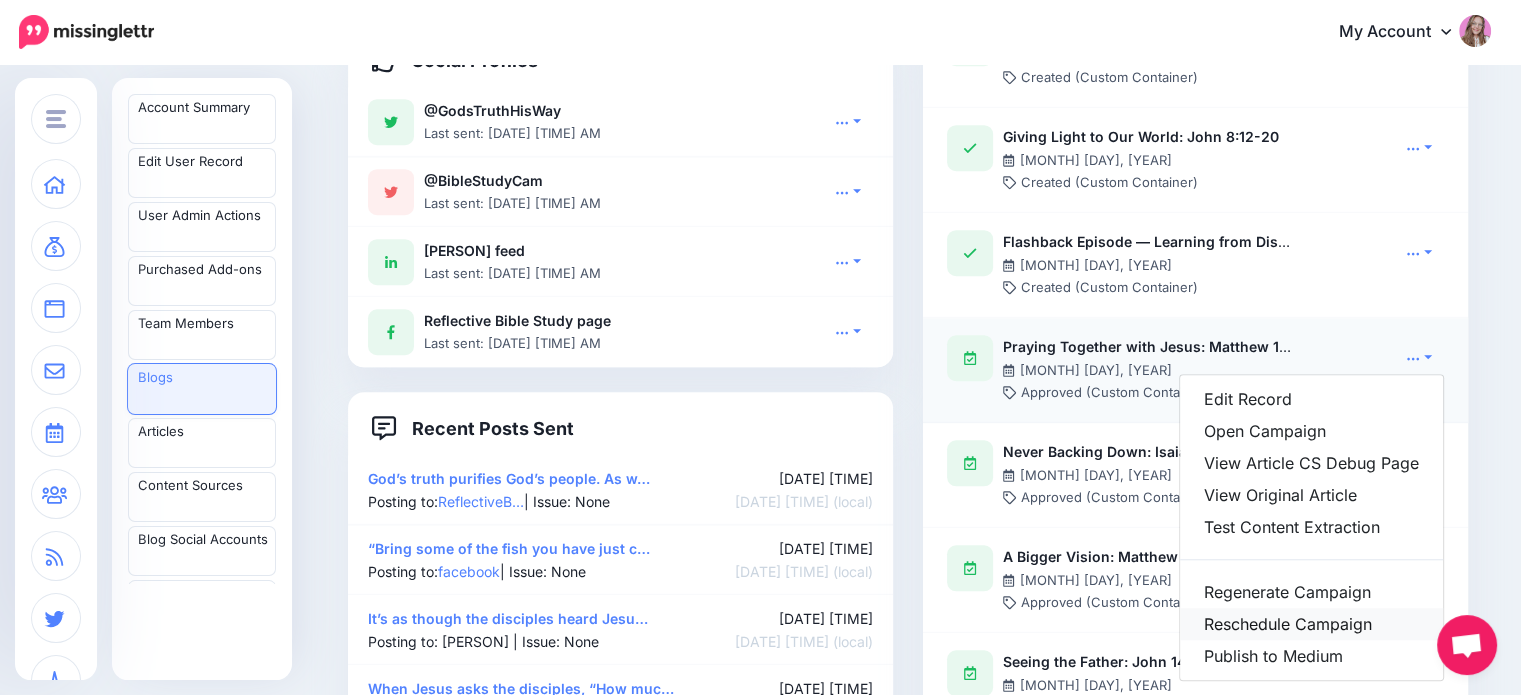 click on "Reschedule Campaign" at bounding box center [1311, 624] 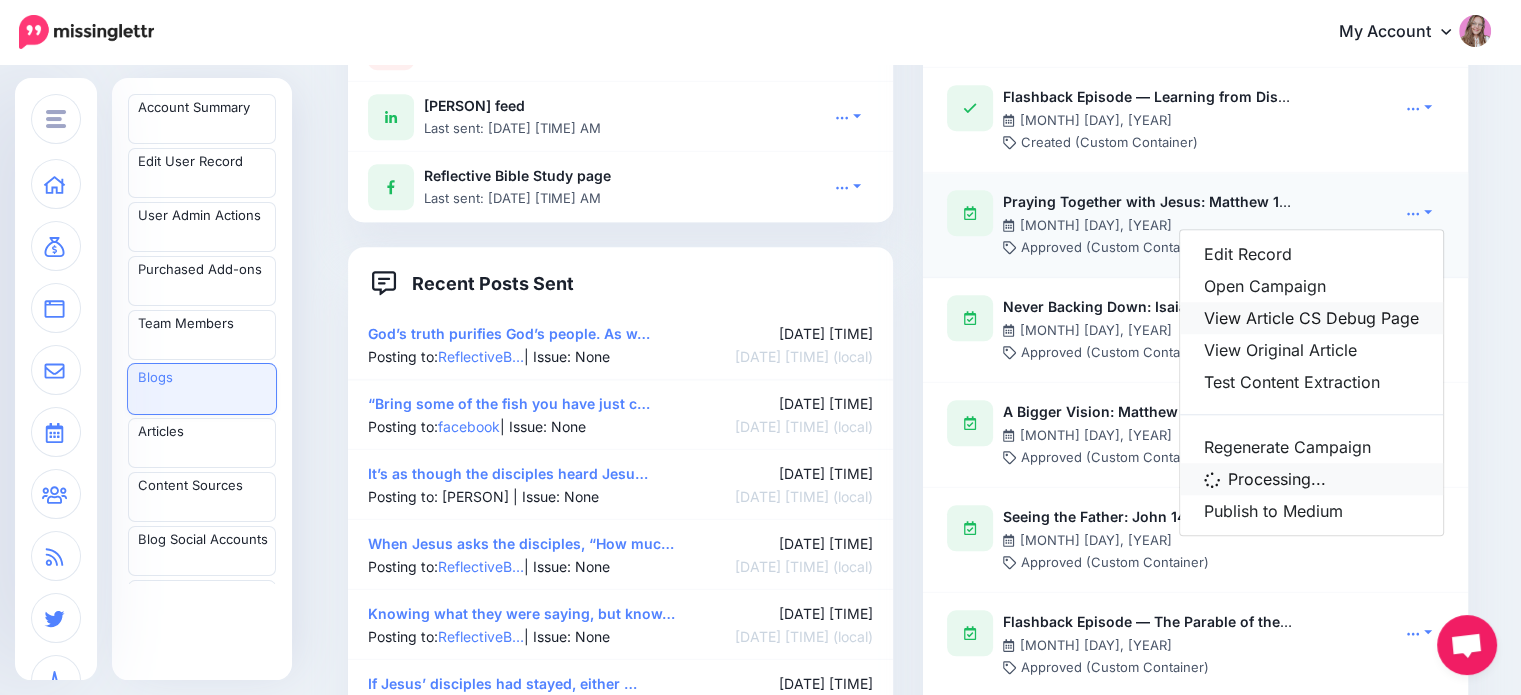 scroll, scrollTop: 1618, scrollLeft: 0, axis: vertical 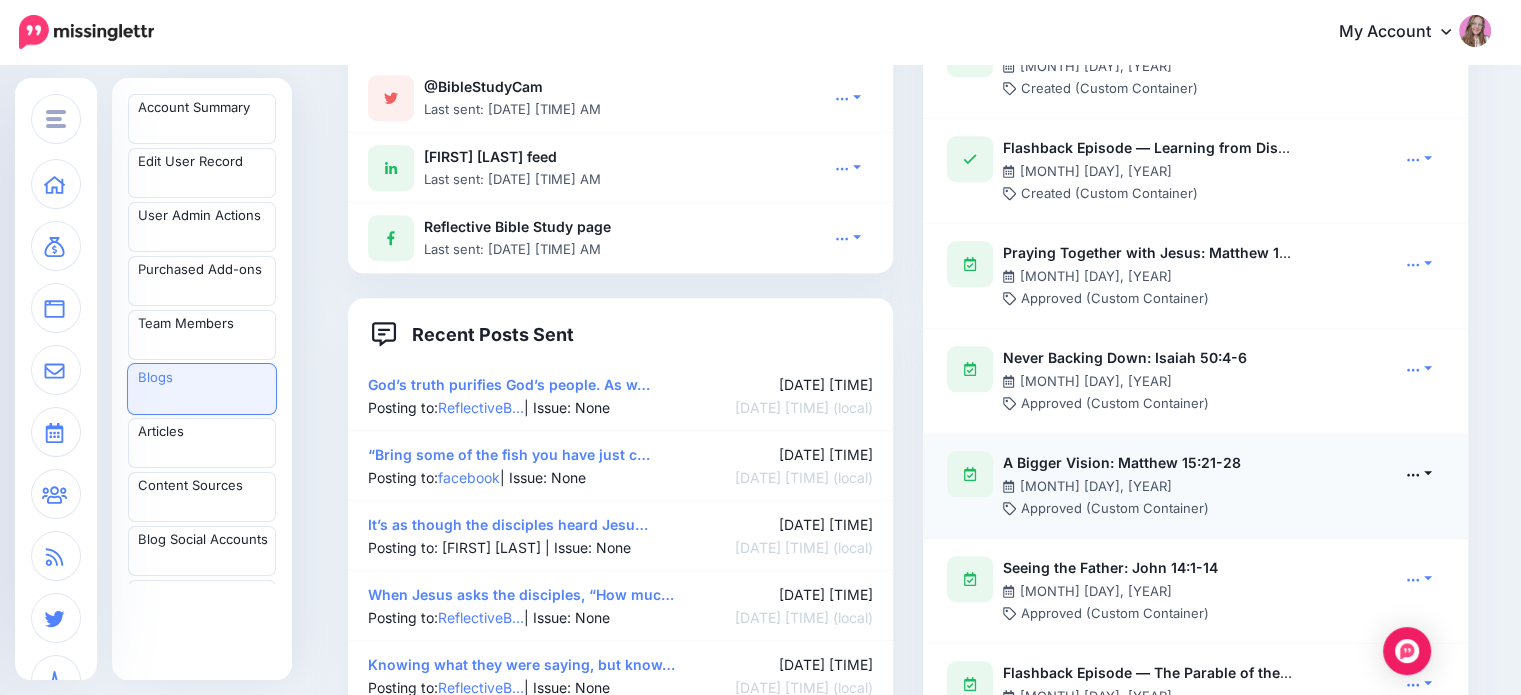click at bounding box center [1419, 473] 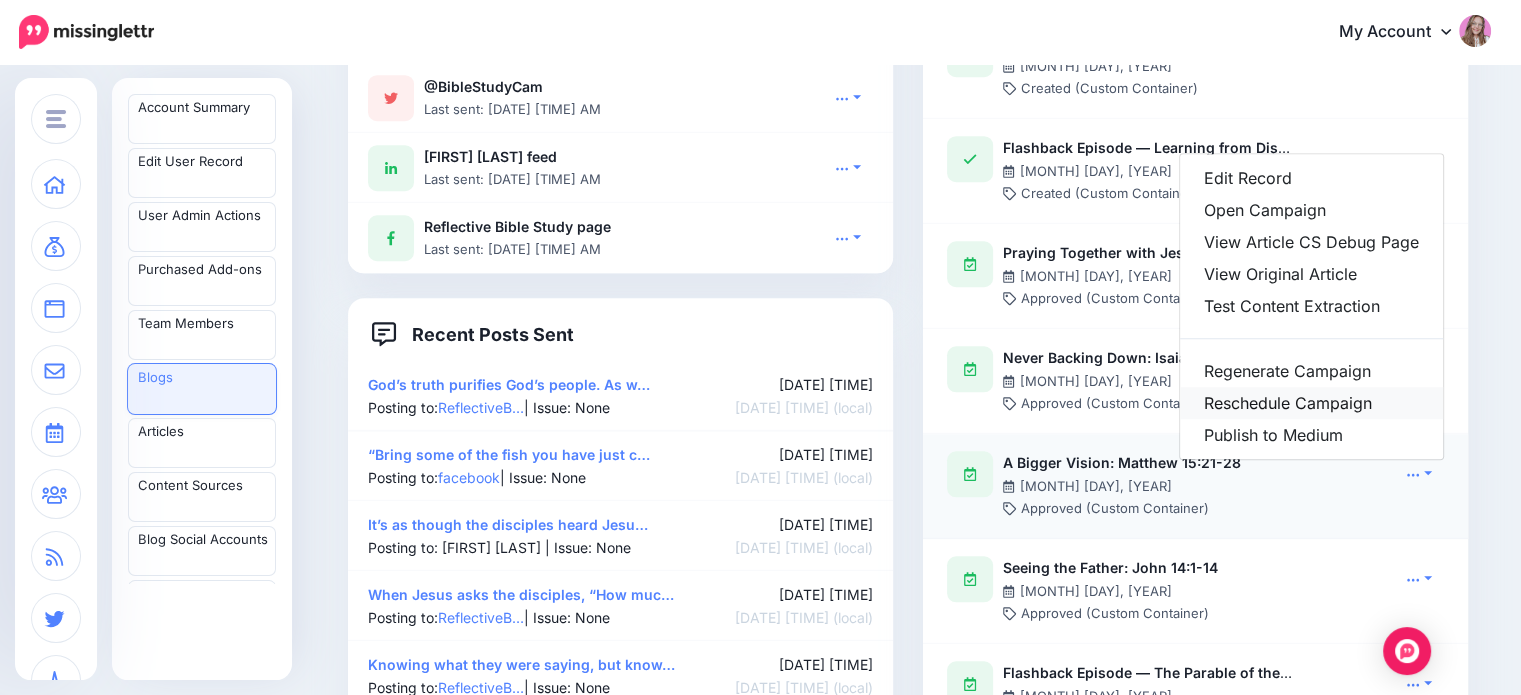 click on "Reschedule Campaign" at bounding box center (1311, 403) 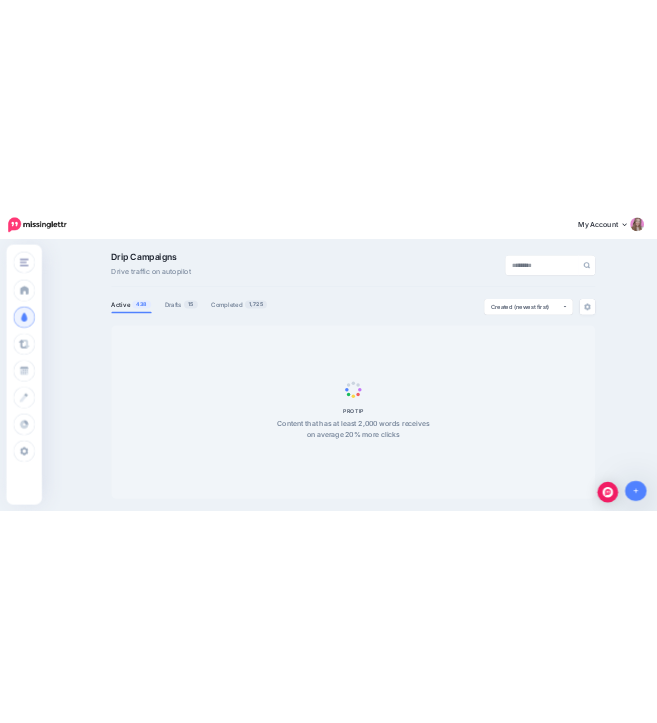 scroll, scrollTop: 38, scrollLeft: 0, axis: vertical 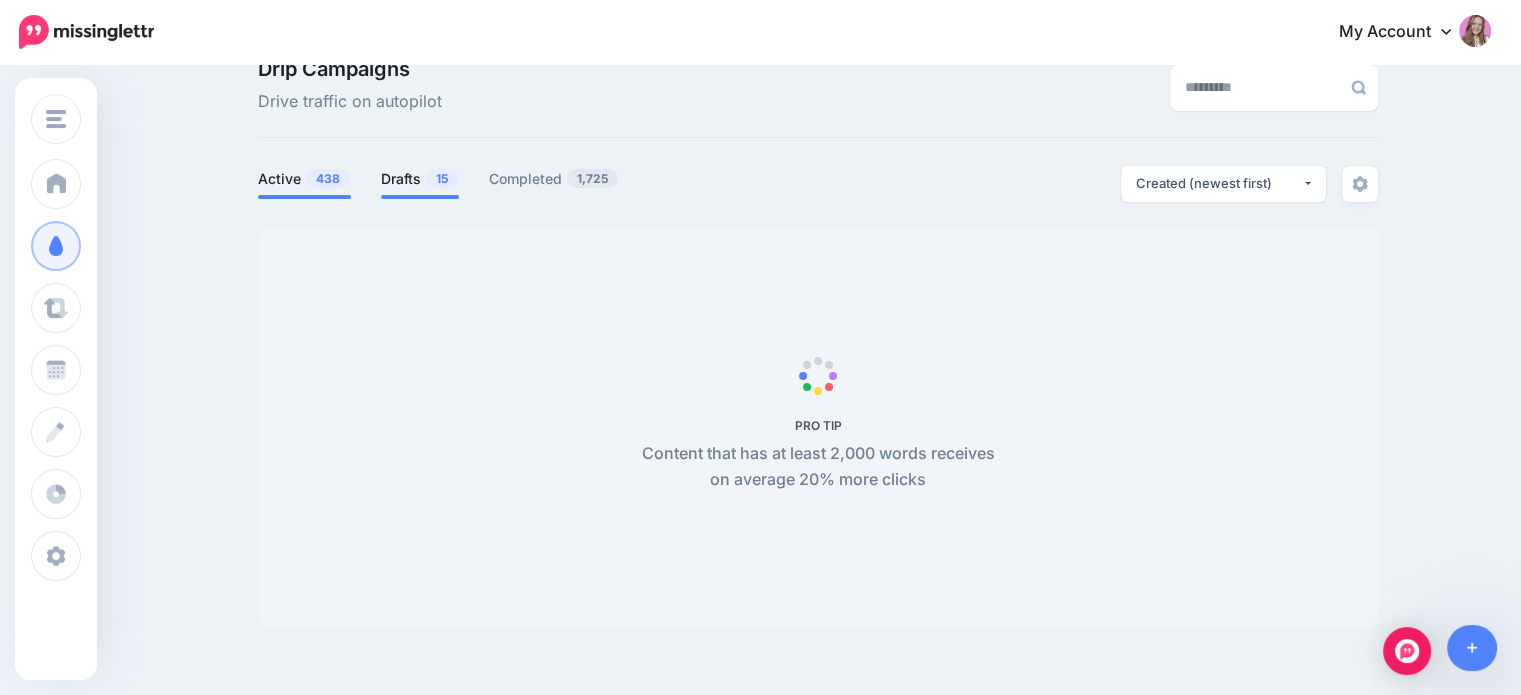 click on "15" at bounding box center (442, 178) 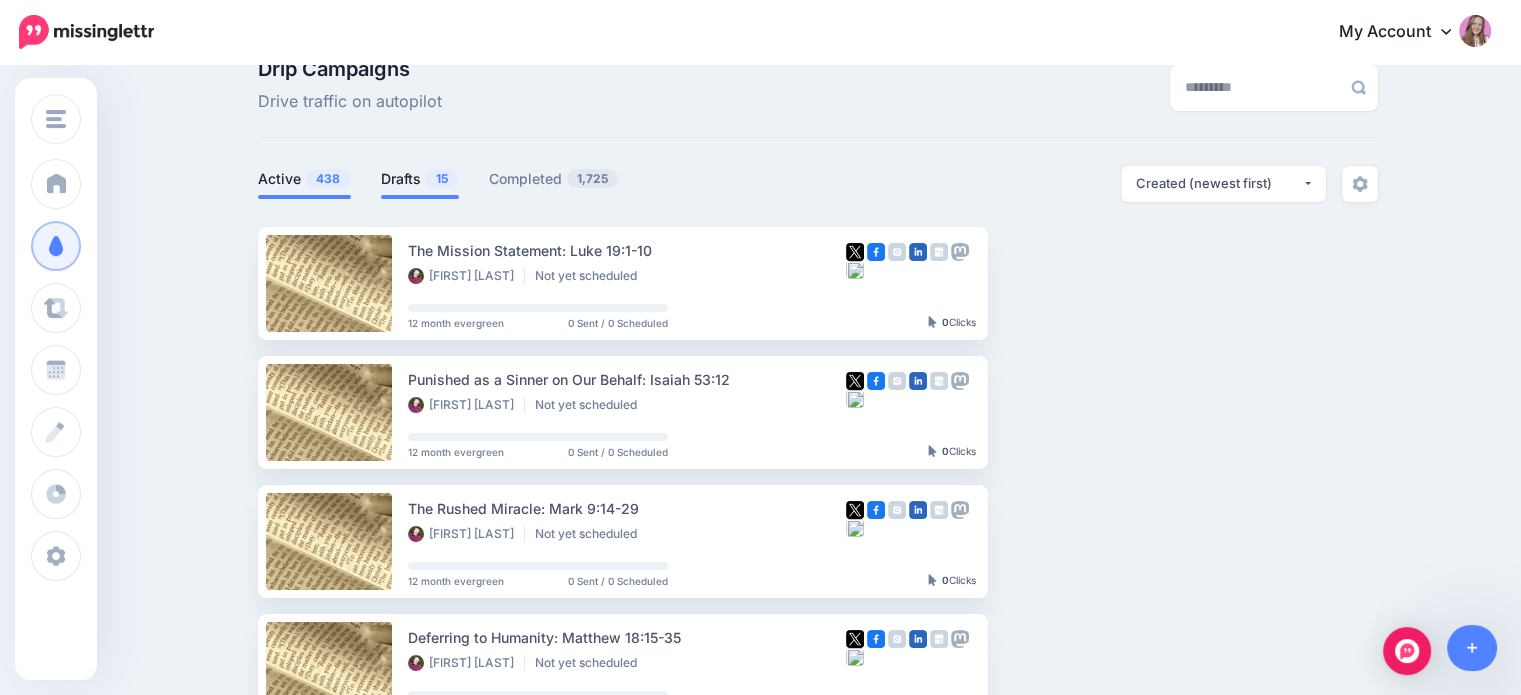 click on "438" at bounding box center [328, 178] 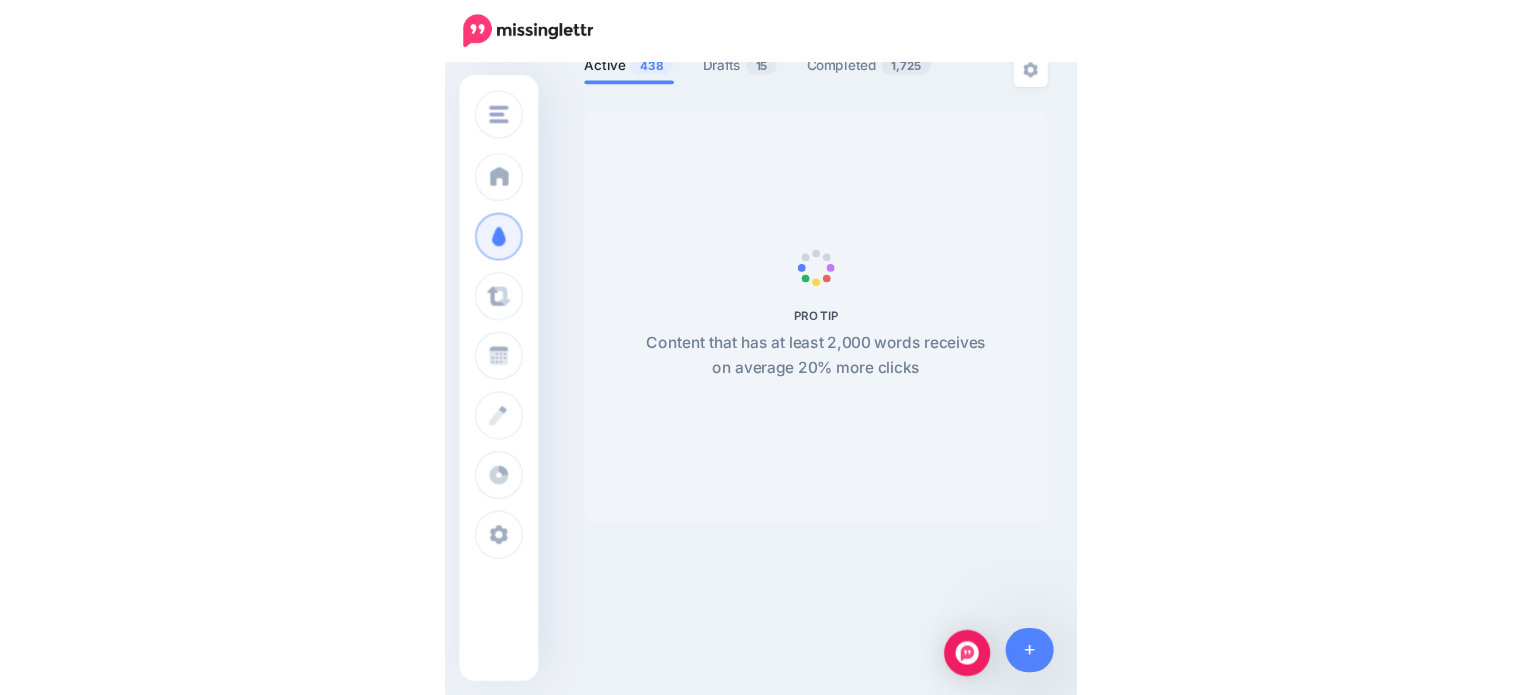 scroll, scrollTop: 161, scrollLeft: 0, axis: vertical 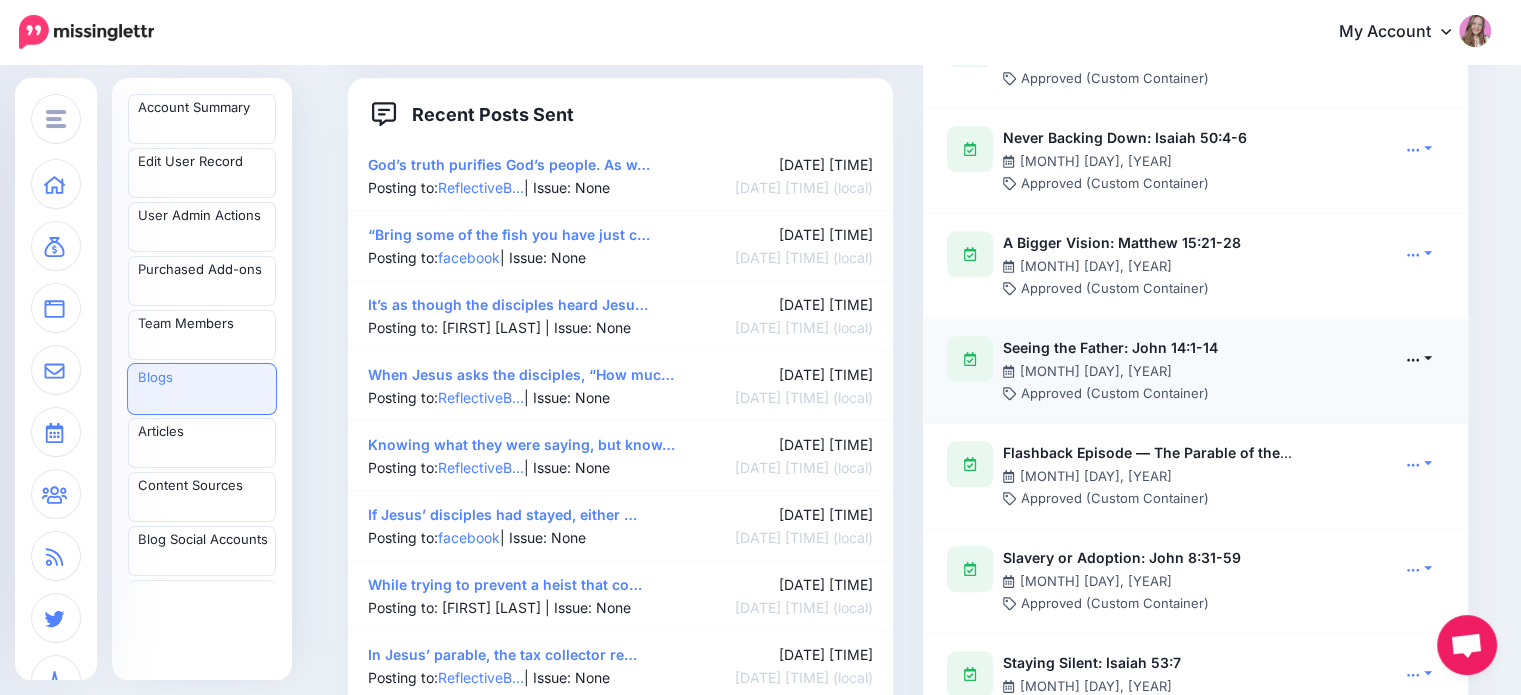 click 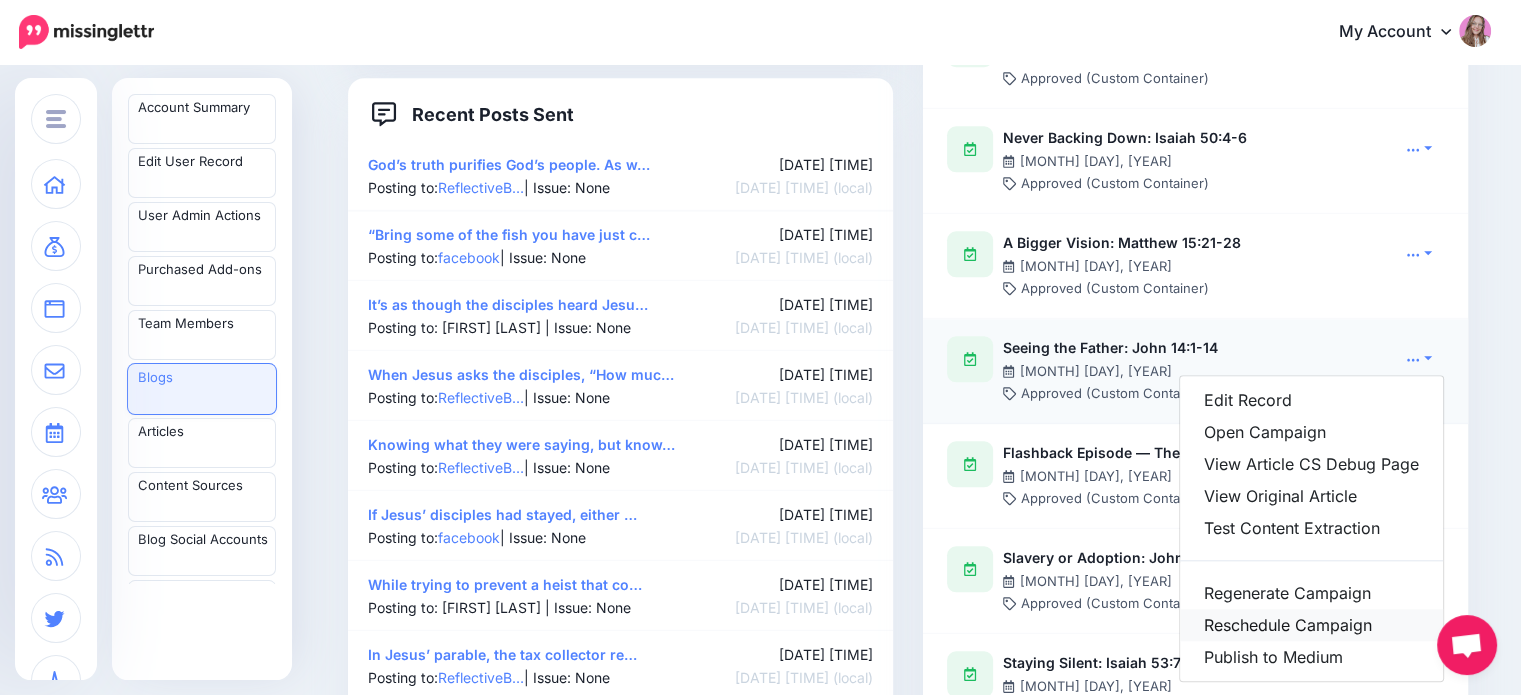 click on "Reschedule Campaign" at bounding box center (1311, 625) 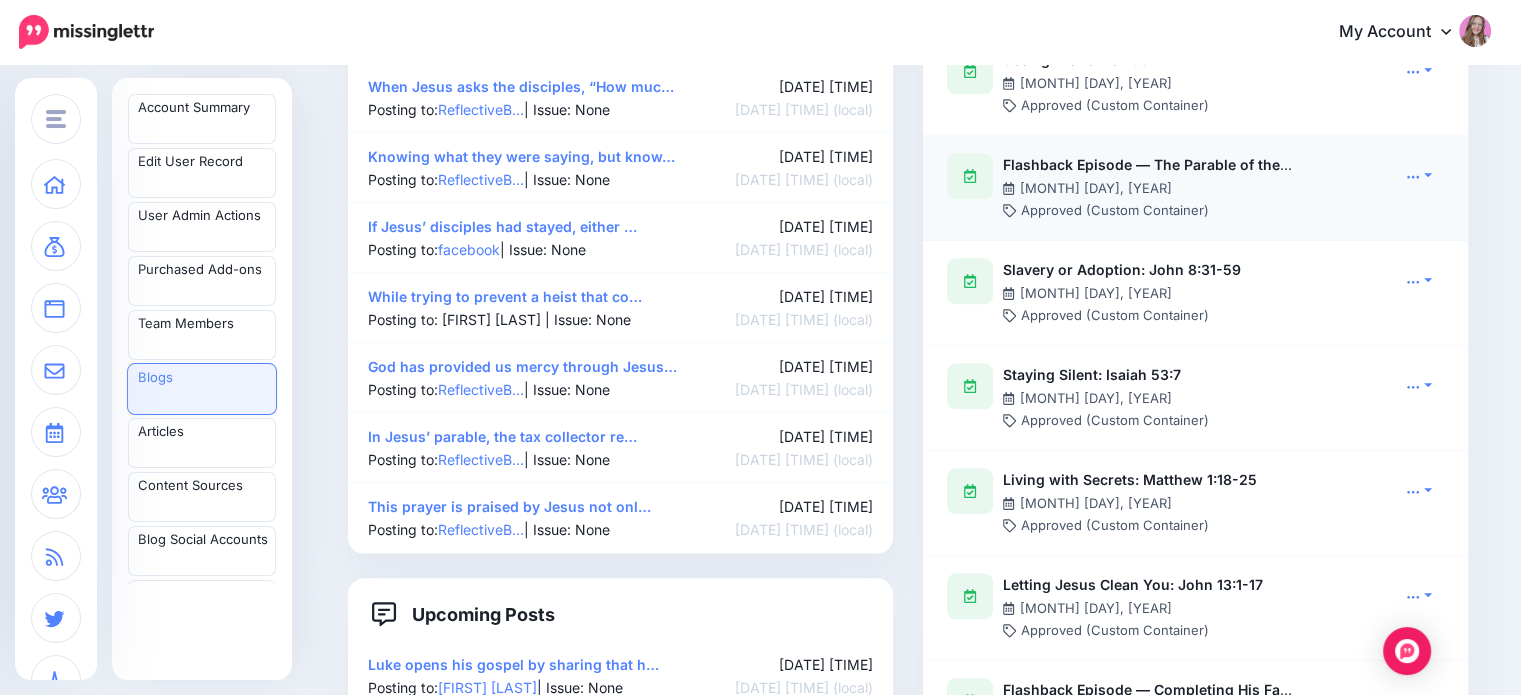 scroll, scrollTop: 2369, scrollLeft: 0, axis: vertical 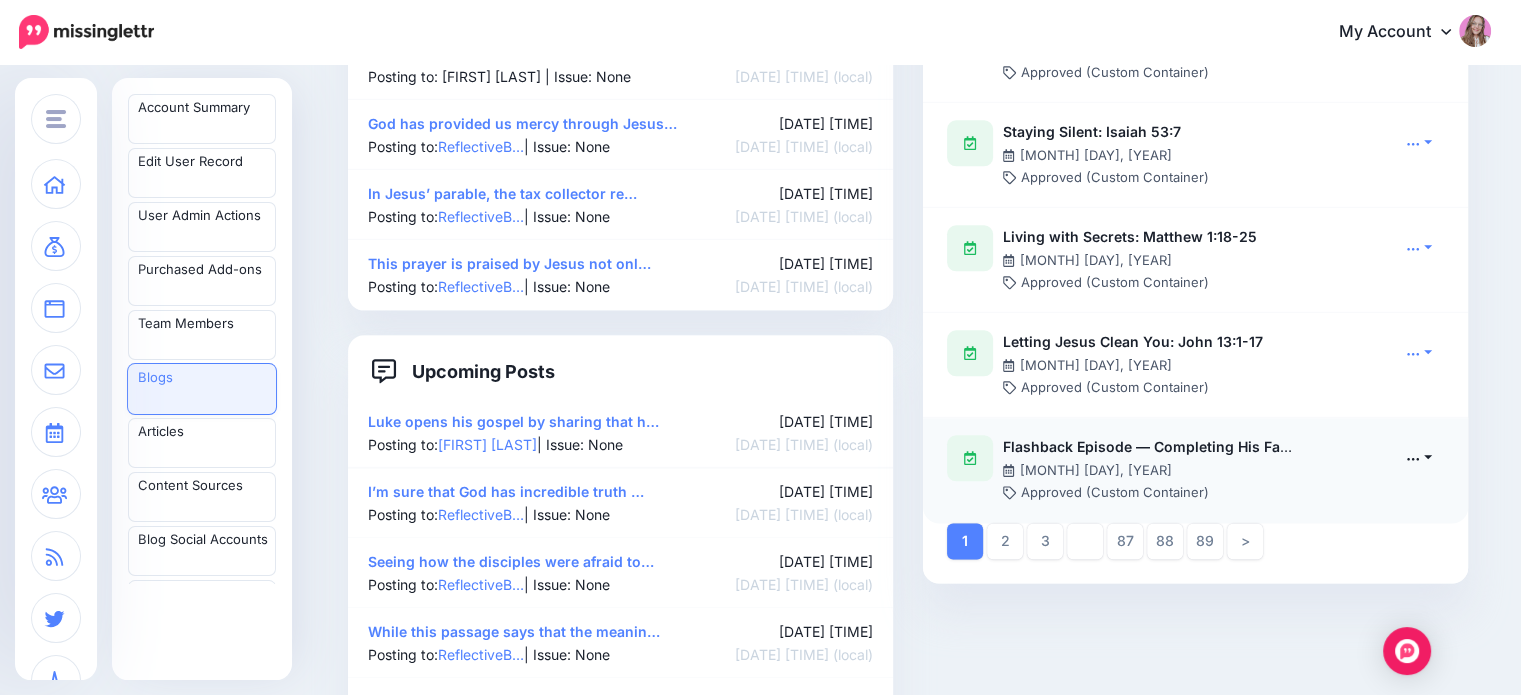 click 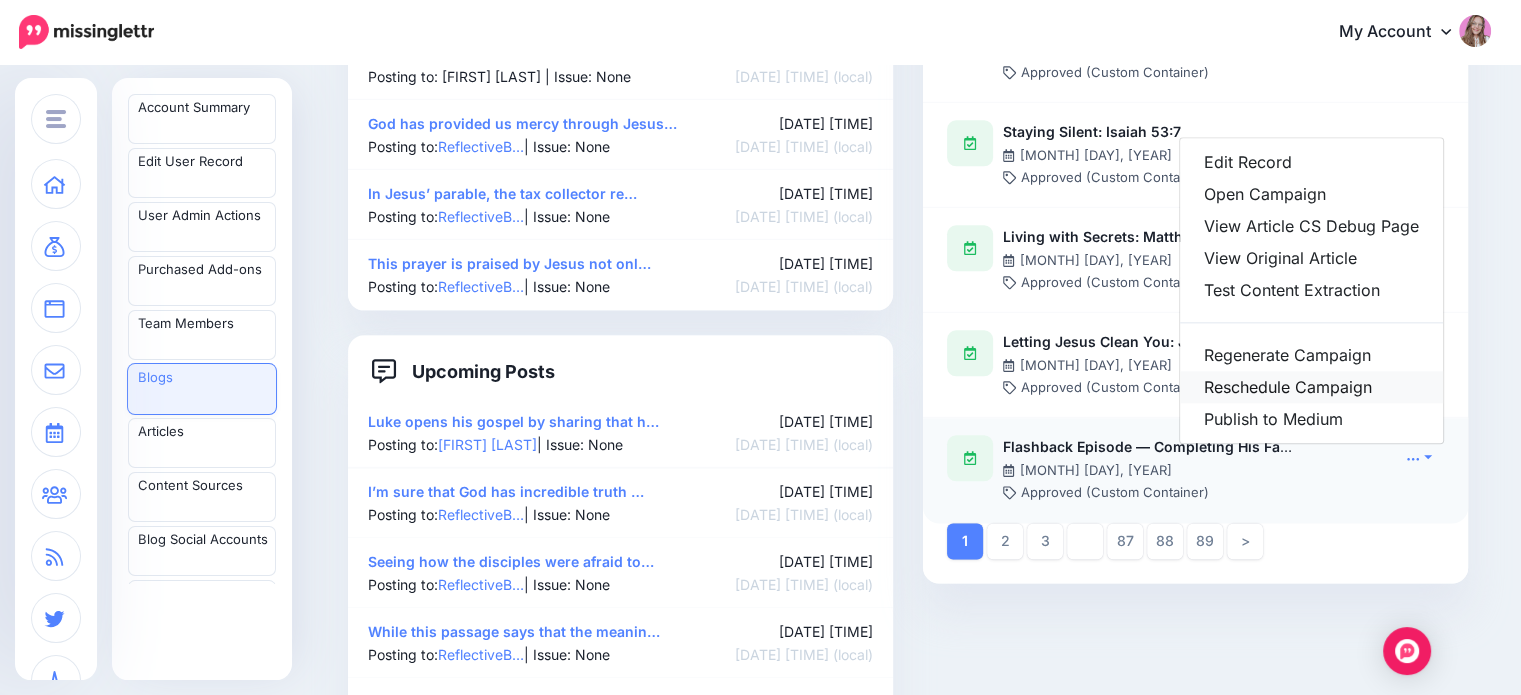 click on "Reschedule Campaign" at bounding box center (1311, 387) 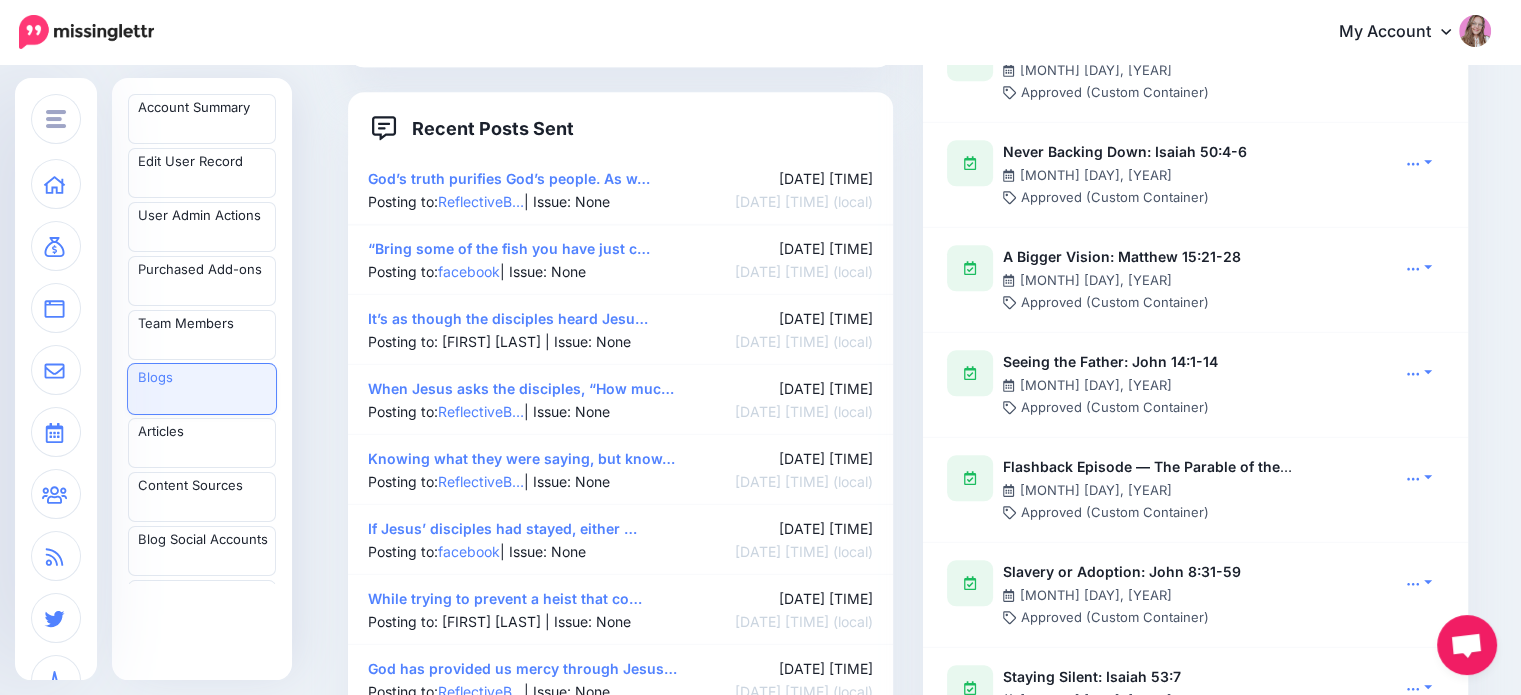 scroll, scrollTop: 1620, scrollLeft: 0, axis: vertical 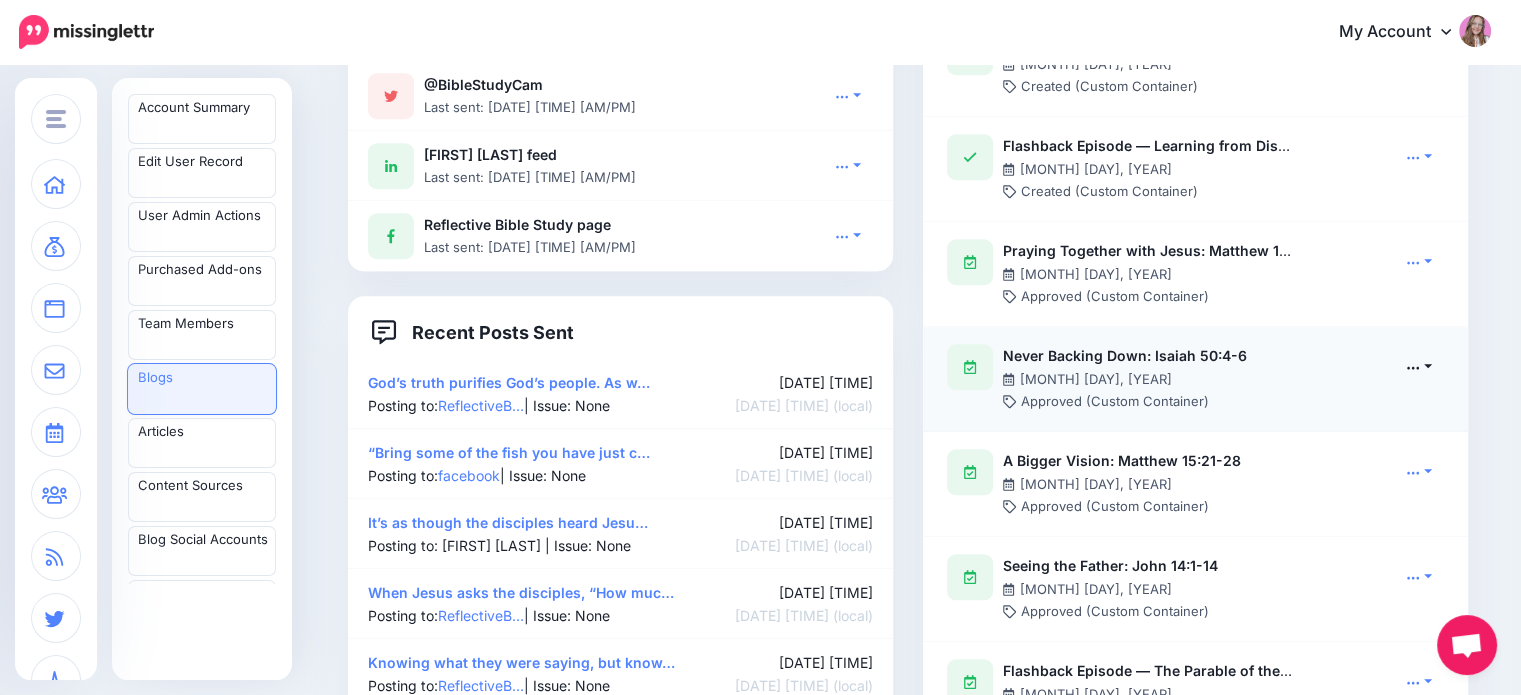 click at bounding box center (1419, 366) 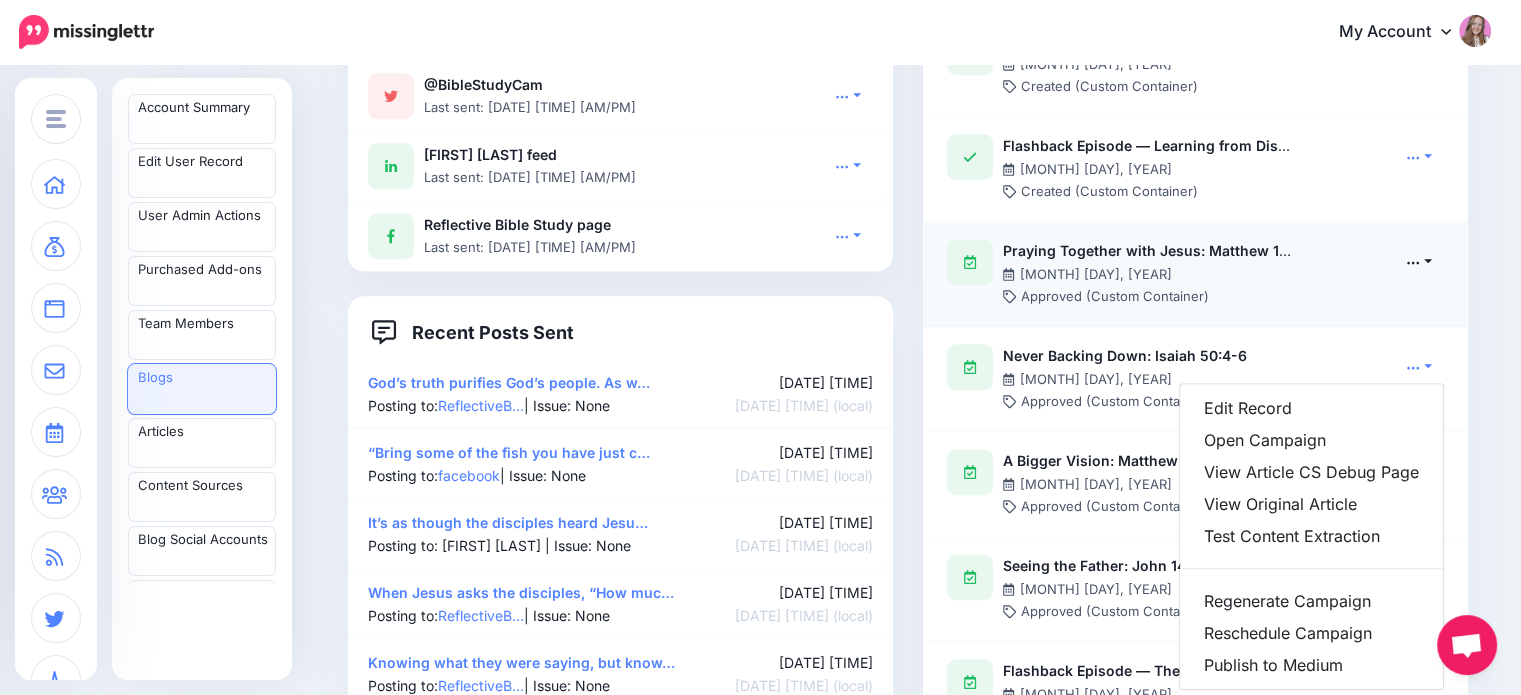 click at bounding box center [1419, 261] 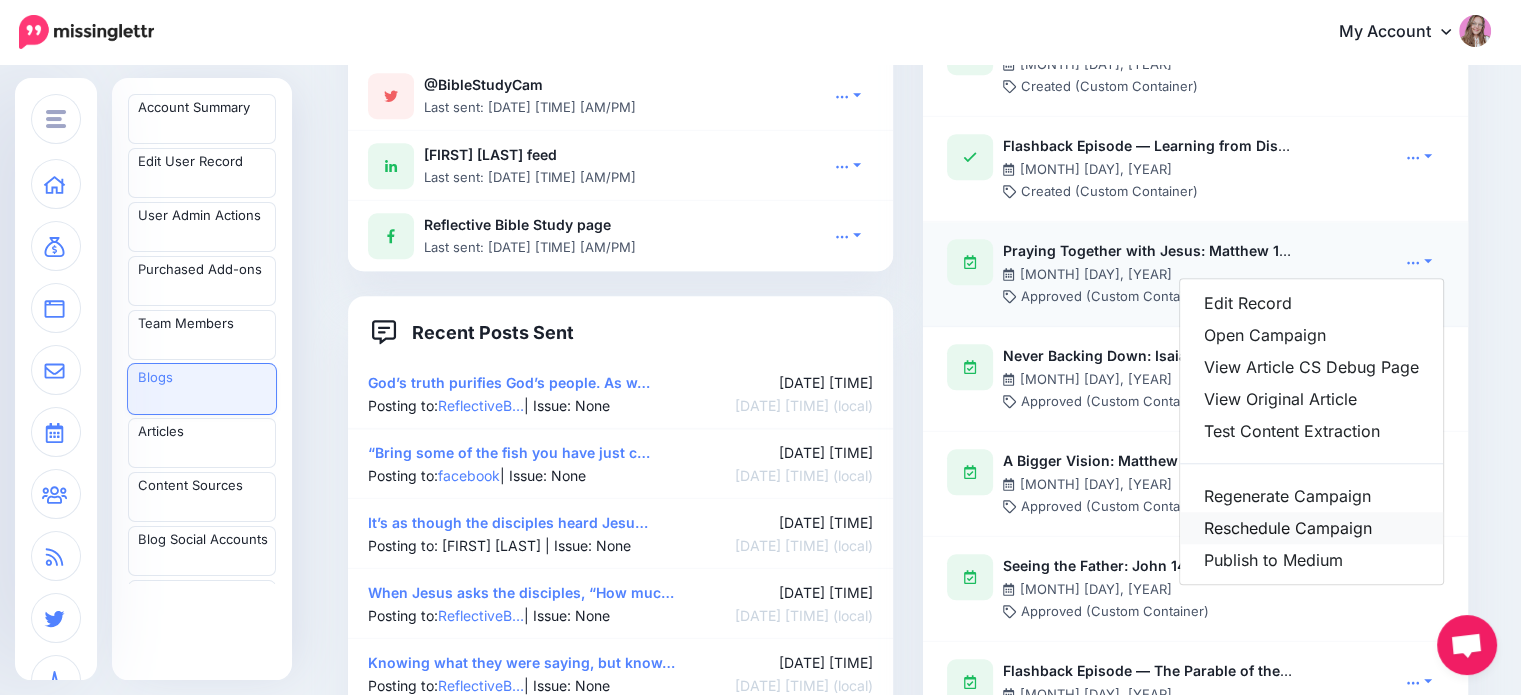 click on "Reschedule Campaign" at bounding box center (1311, 528) 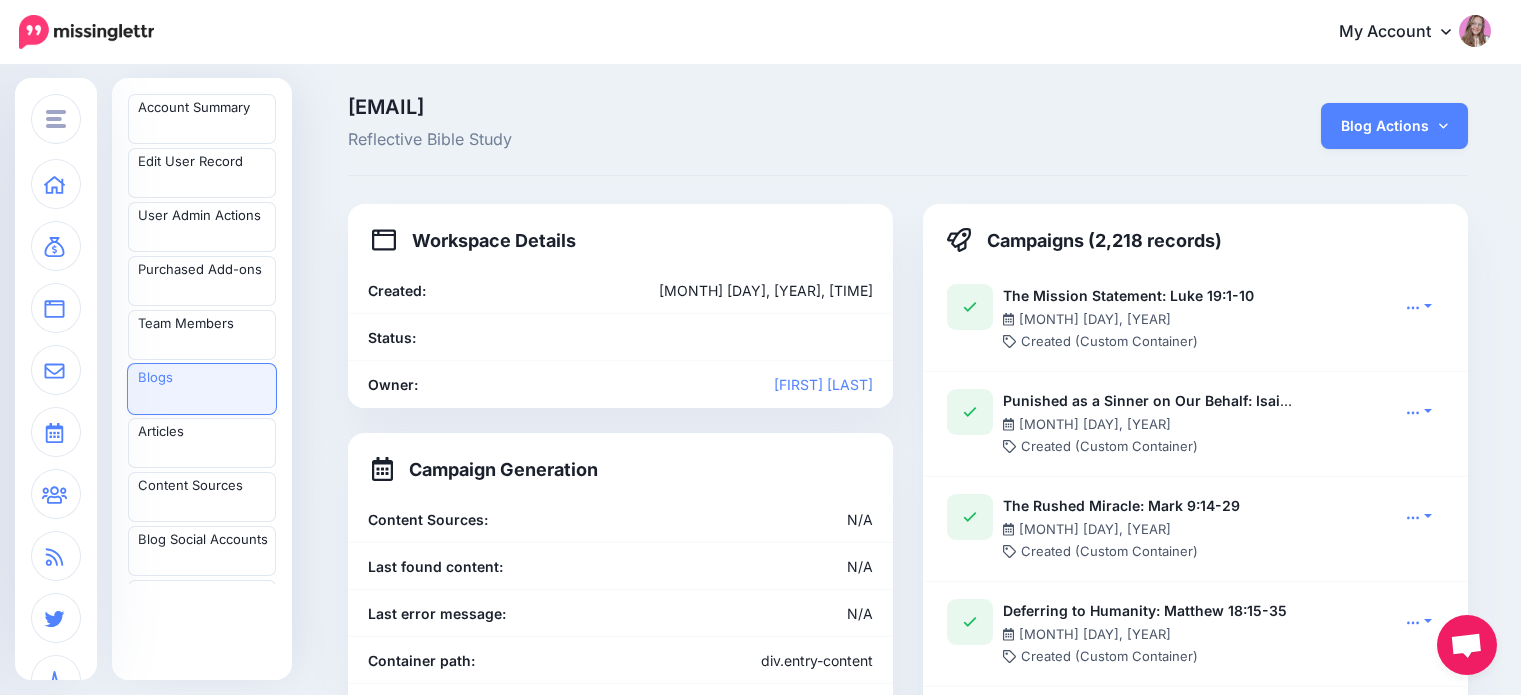 scroll, scrollTop: 1620, scrollLeft: 0, axis: vertical 